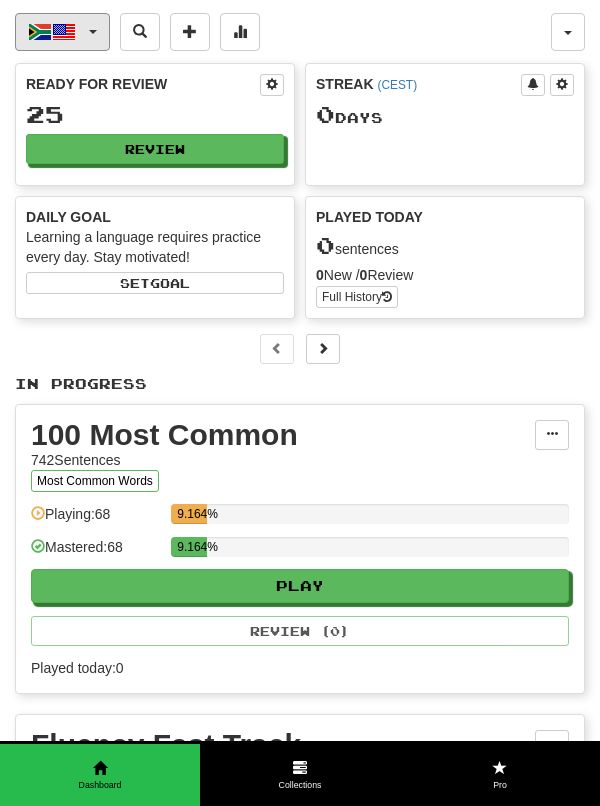 click on "Afrikaans  /  English" at bounding box center (62, 32) 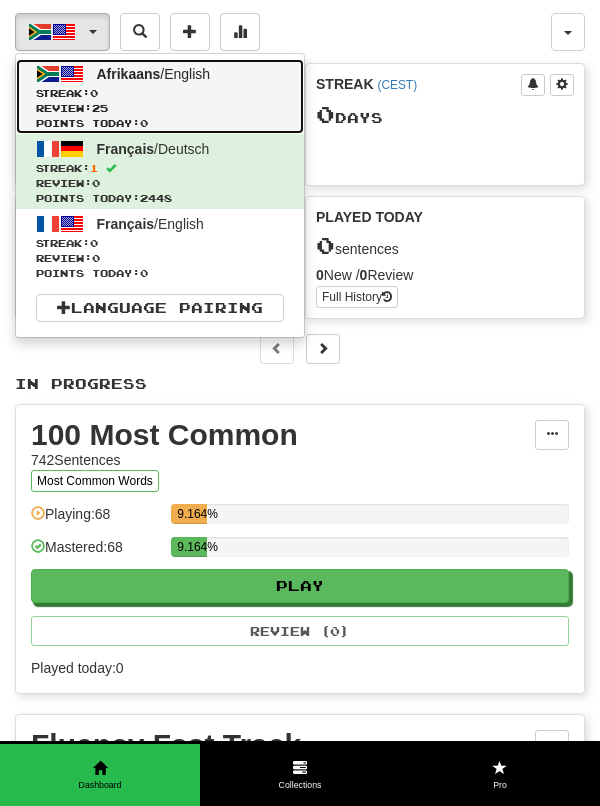 click on "Review:  25" at bounding box center (160, 108) 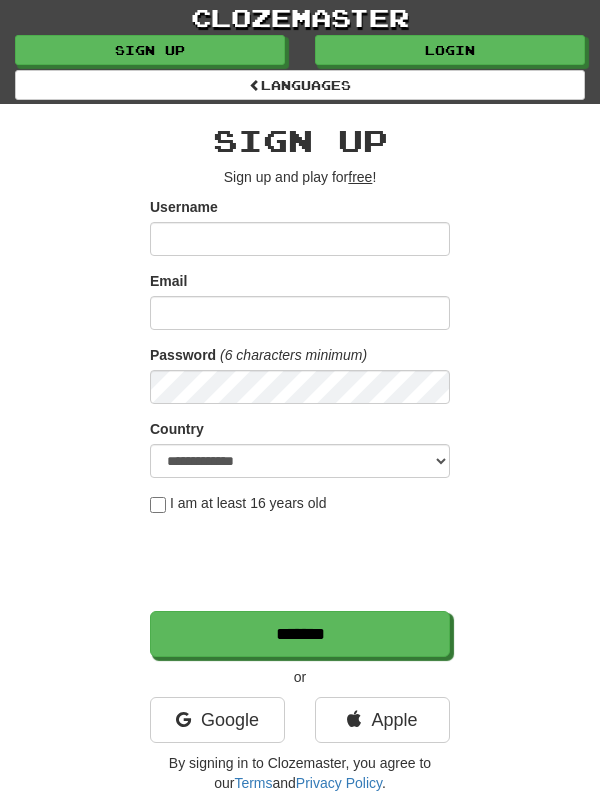 scroll, scrollTop: 0, scrollLeft: 0, axis: both 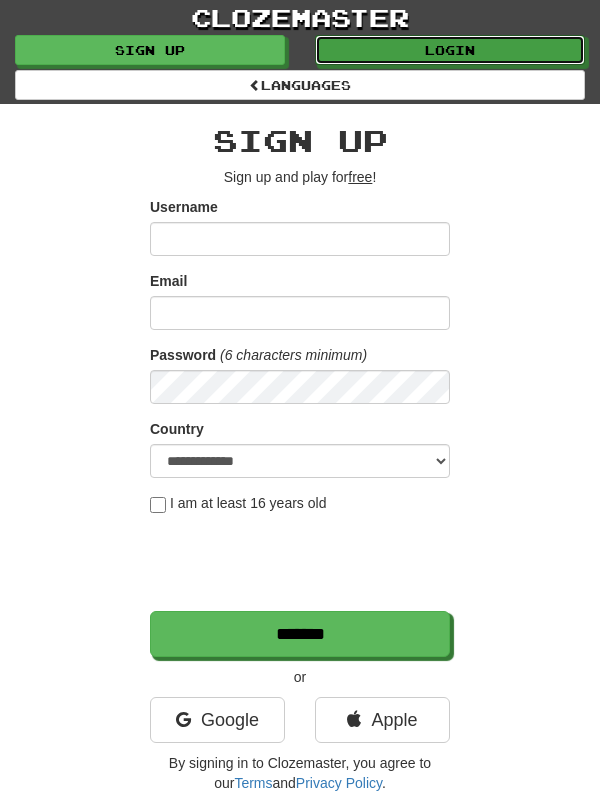 click on "Login" at bounding box center [450, 50] 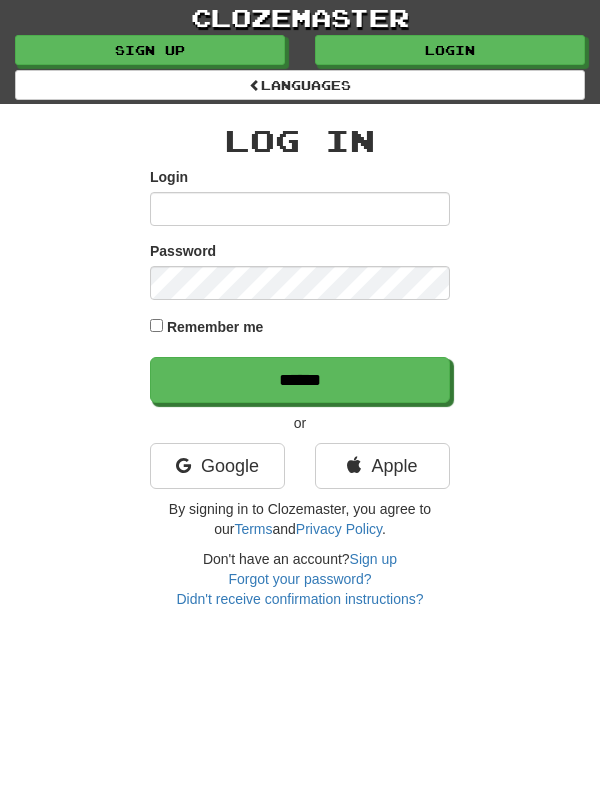 click on "Login" at bounding box center (300, 209) 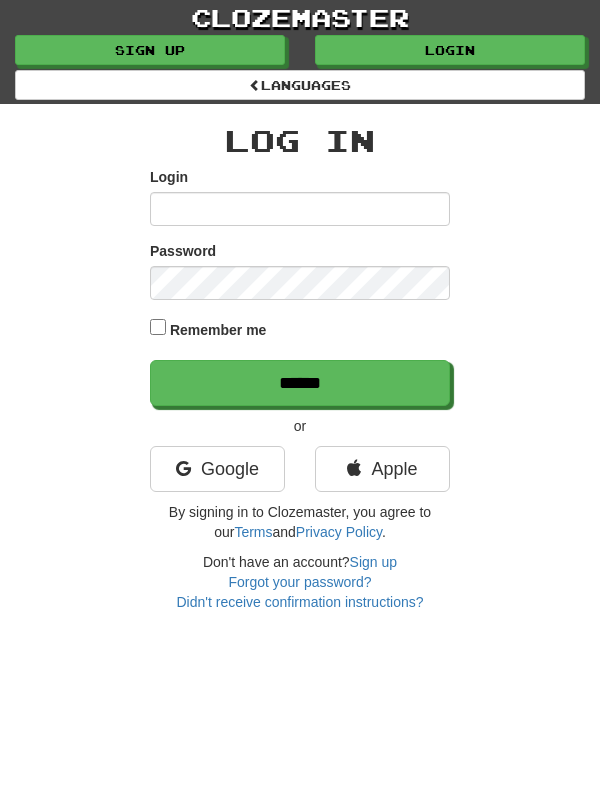 scroll, scrollTop: 0, scrollLeft: 0, axis: both 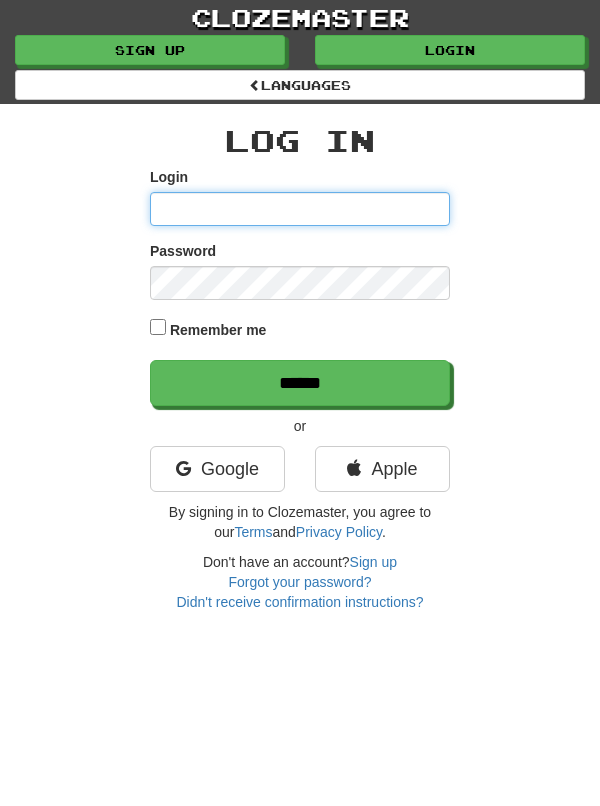 type on "*******" 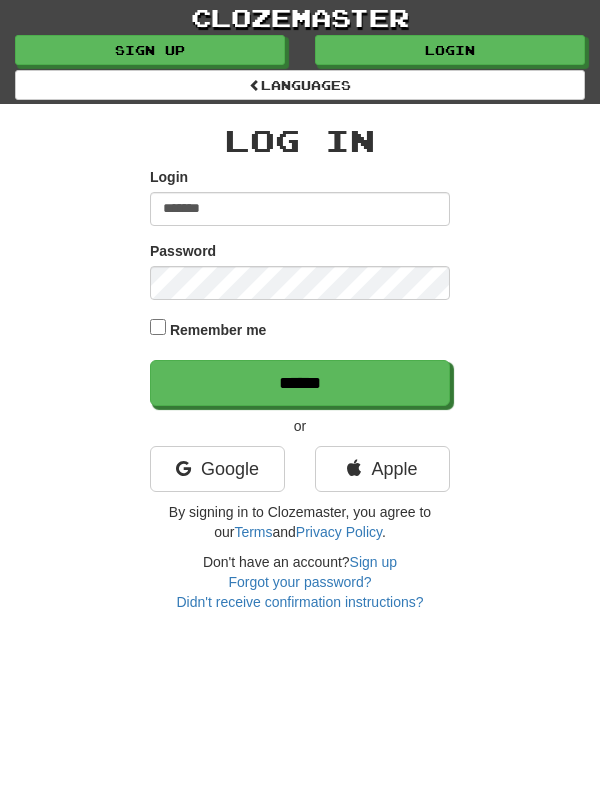 click on "******" at bounding box center [300, 383] 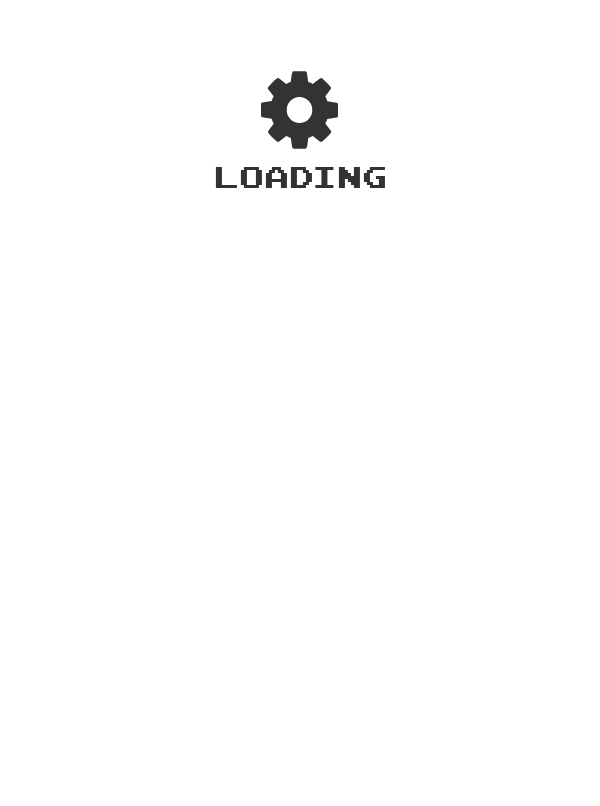 scroll, scrollTop: 0, scrollLeft: 0, axis: both 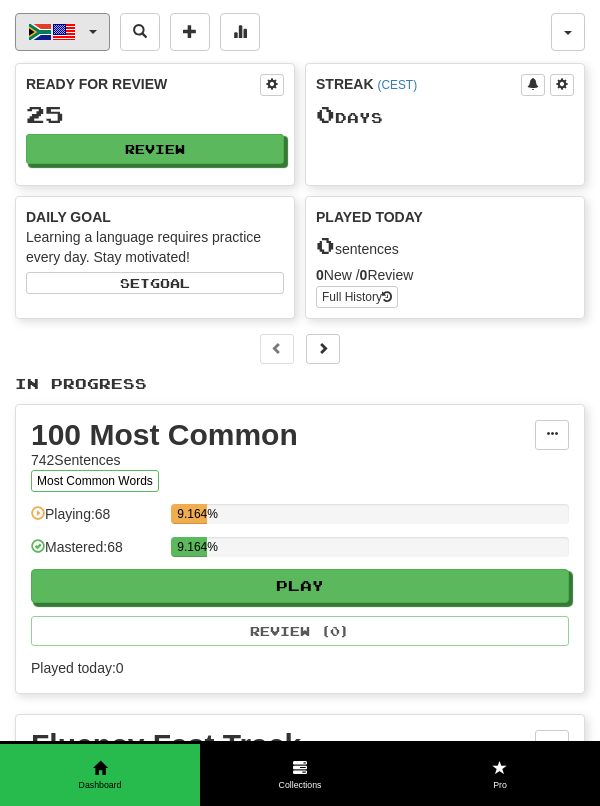 click on "Afrikaans  /  English" at bounding box center (62, 32) 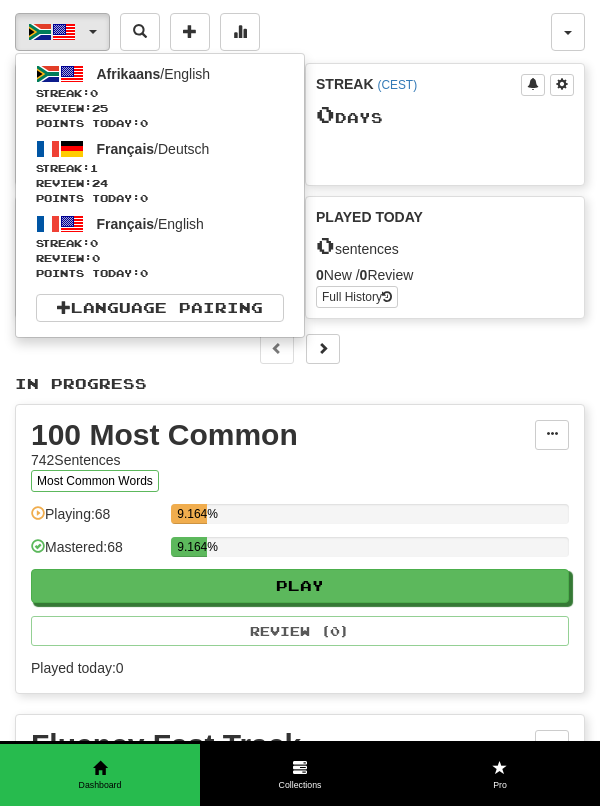 click at bounding box center (300, 403) 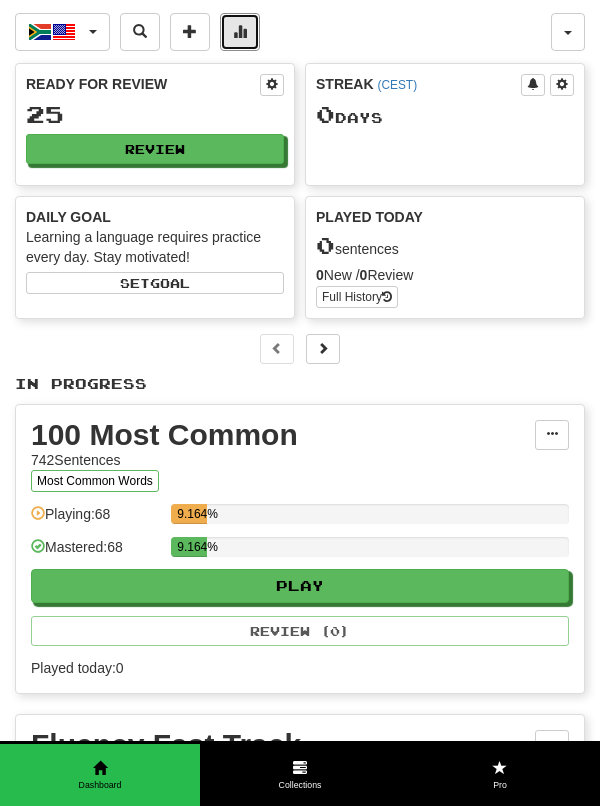 click at bounding box center (240, 31) 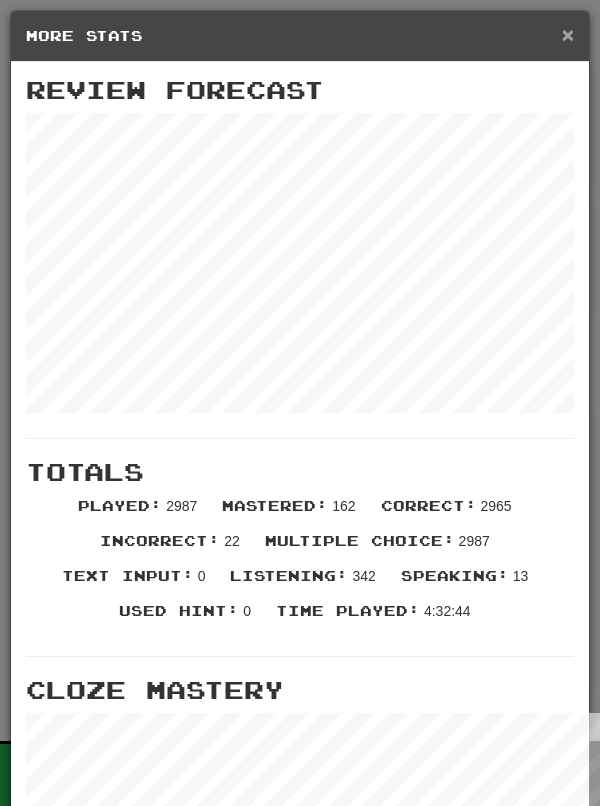 click on "×" at bounding box center (568, 34) 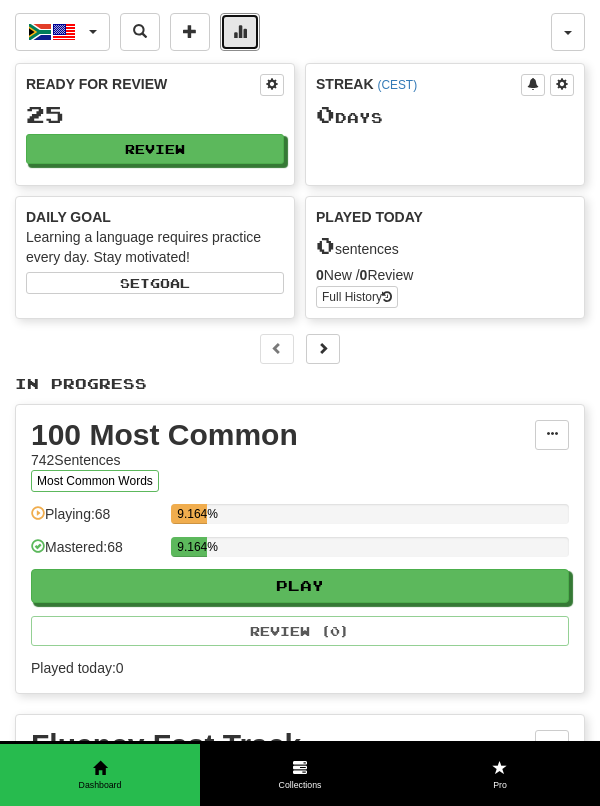 click at bounding box center (240, 31) 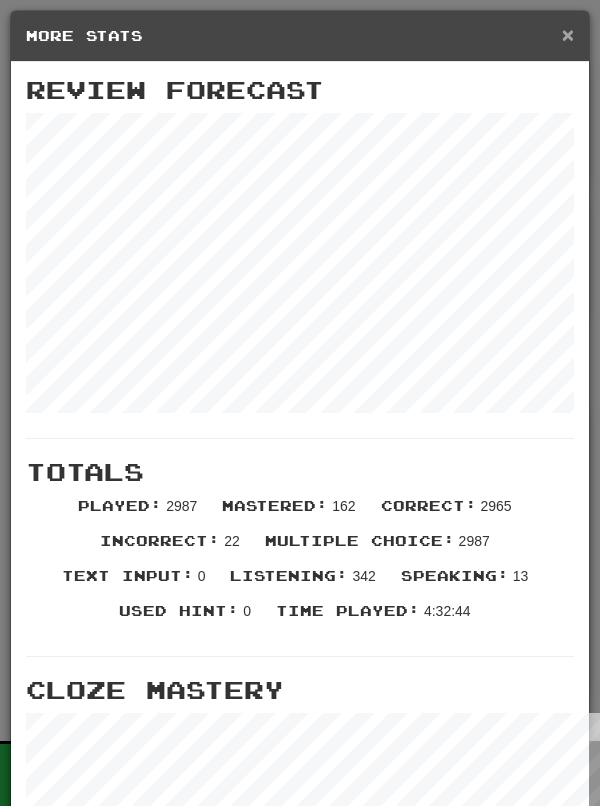 click on "×" at bounding box center (568, 34) 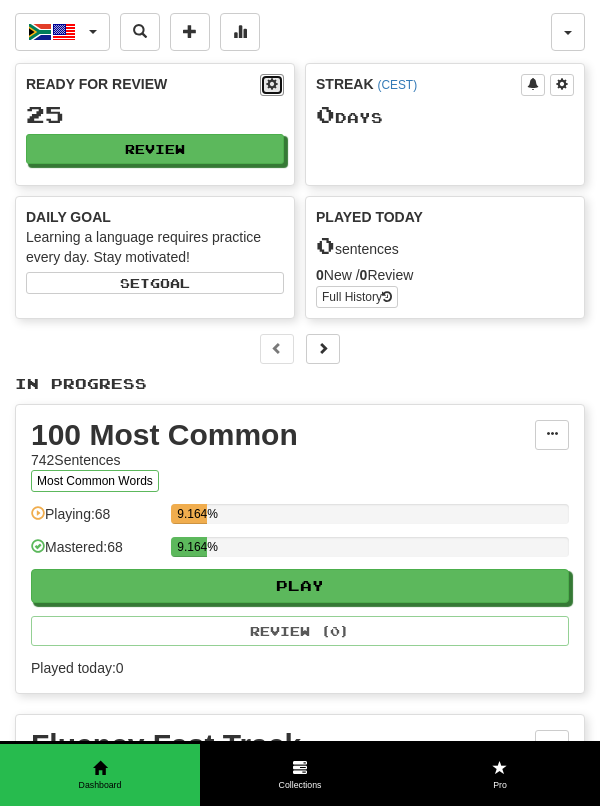 click at bounding box center [272, 84] 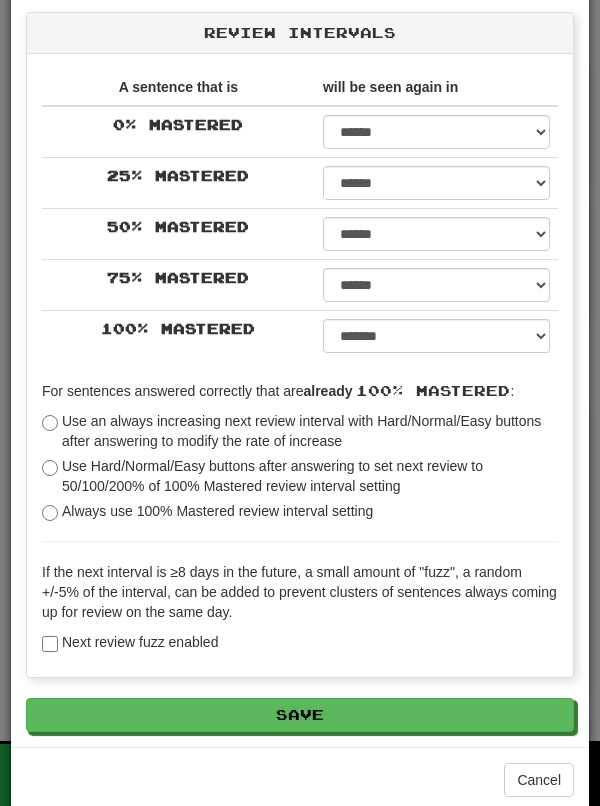 scroll, scrollTop: 360, scrollLeft: 0, axis: vertical 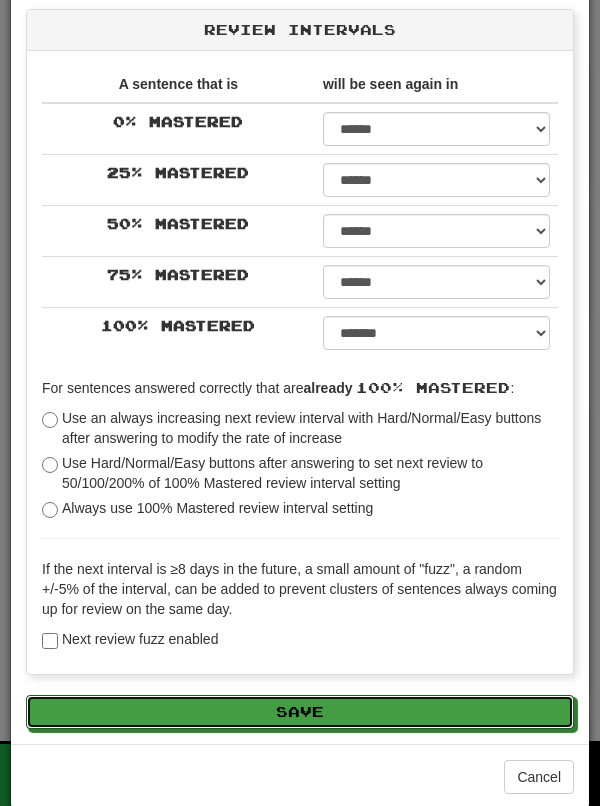 click on "Save" at bounding box center [300, 712] 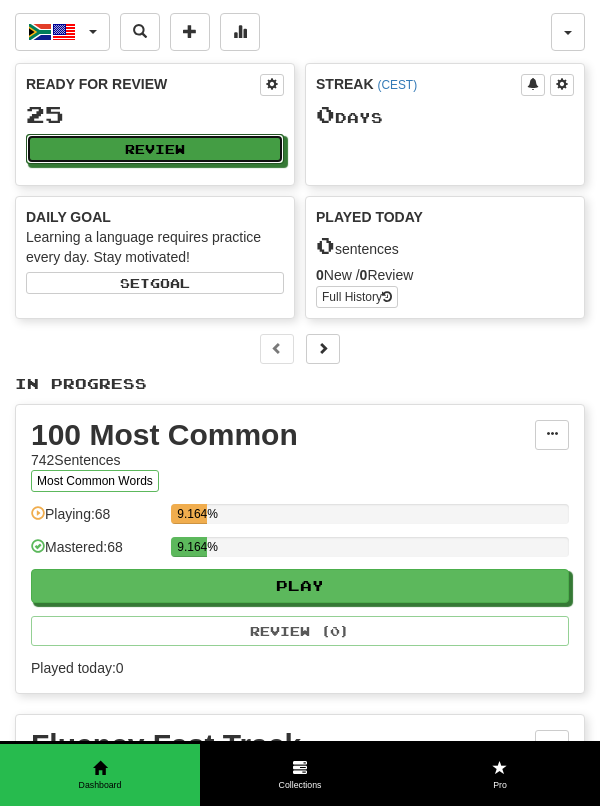 click on "Review" at bounding box center [155, 149] 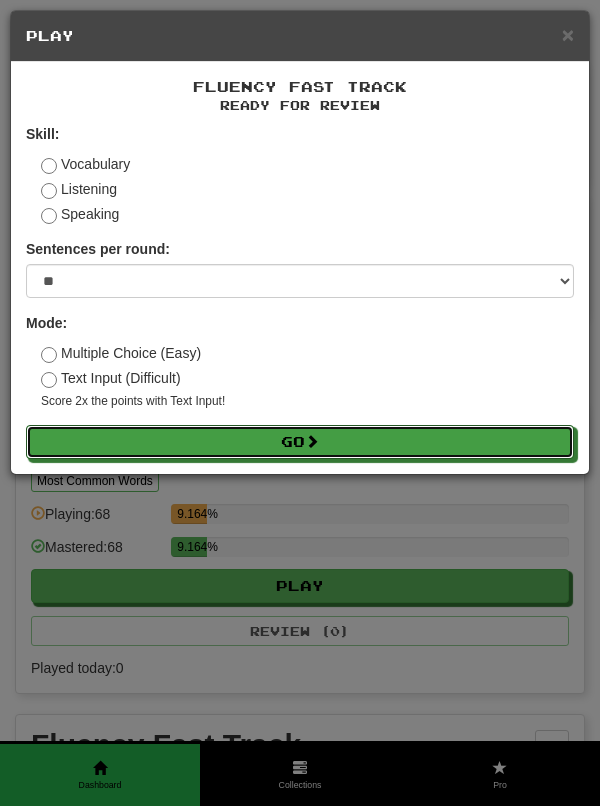 click on "Go" at bounding box center (300, 442) 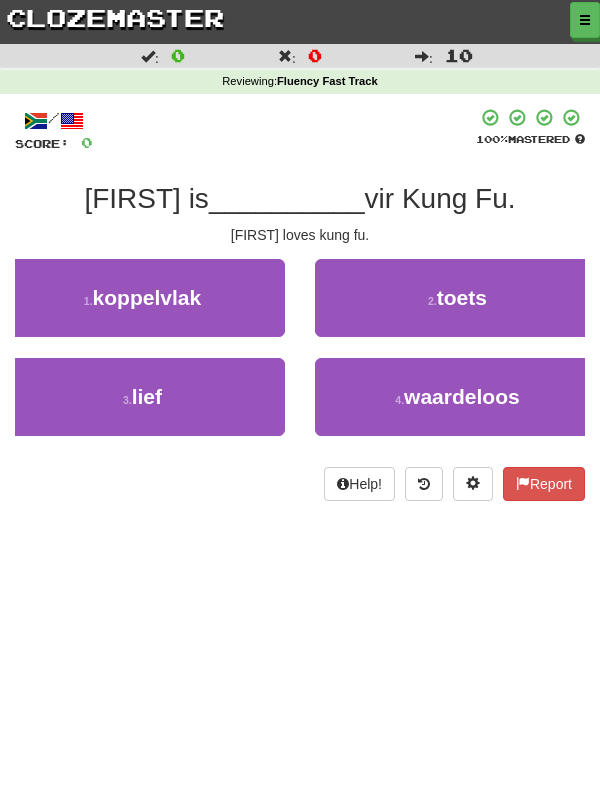 scroll, scrollTop: 0, scrollLeft: 0, axis: both 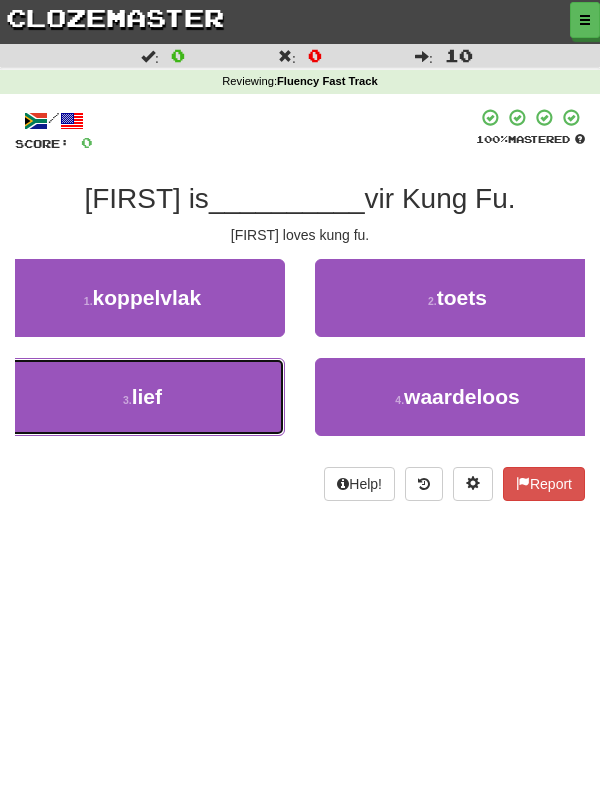 click on "3 .  lief" at bounding box center (142, 397) 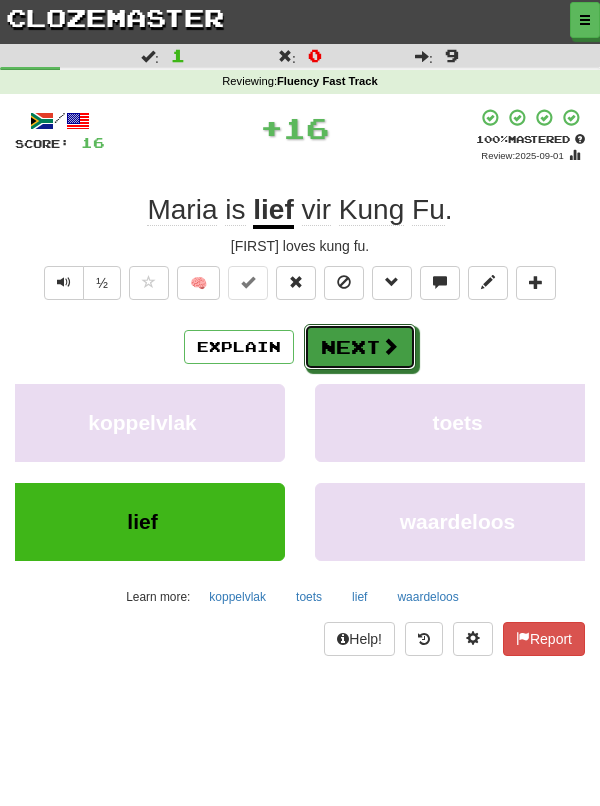click on "Next" at bounding box center [360, 347] 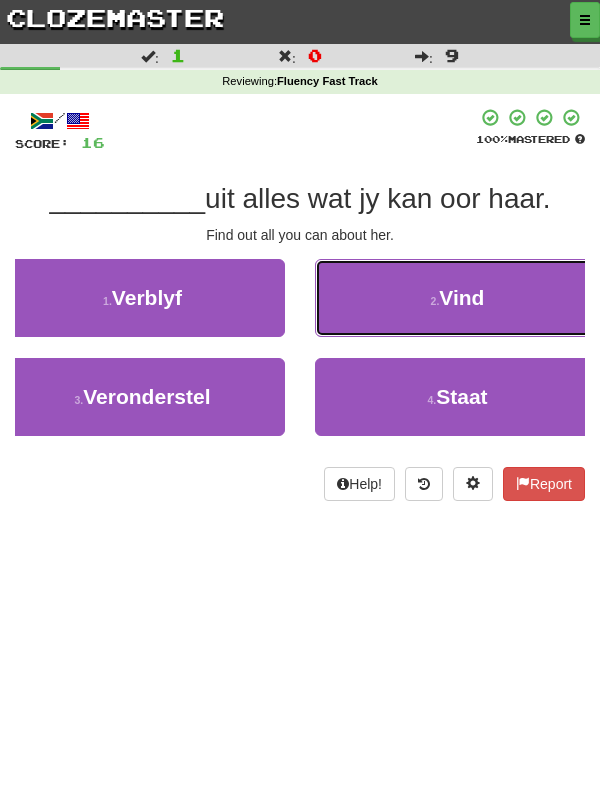 click on "2 .  Vind" at bounding box center [457, 298] 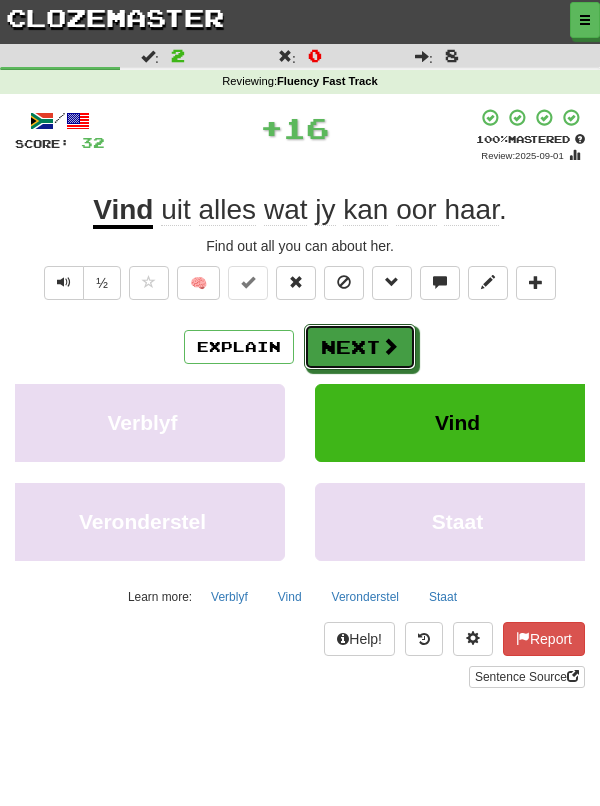 click on "Next" at bounding box center (360, 347) 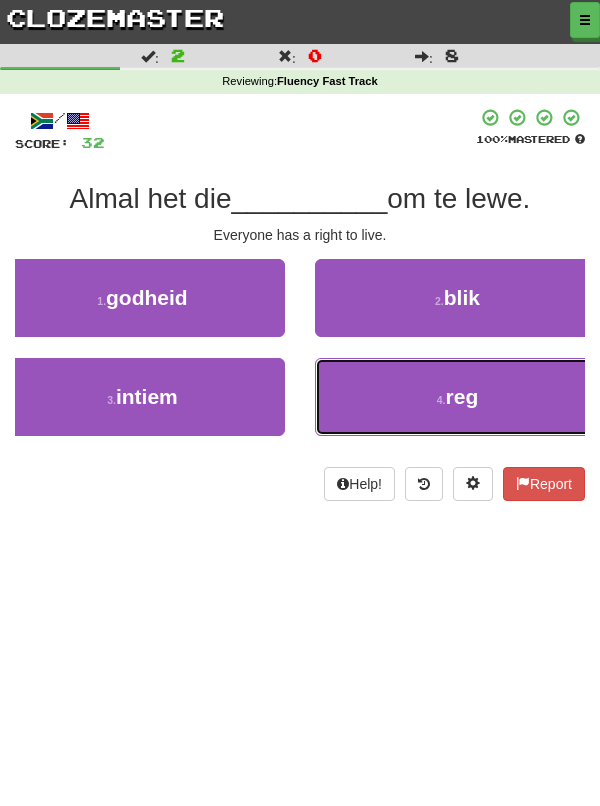 click on "reg" at bounding box center (462, 396) 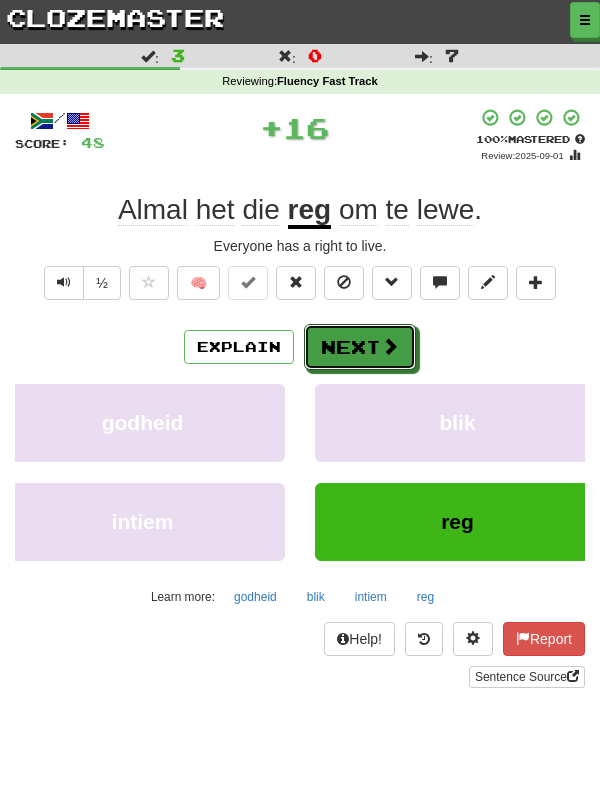 click on "Next" at bounding box center (360, 347) 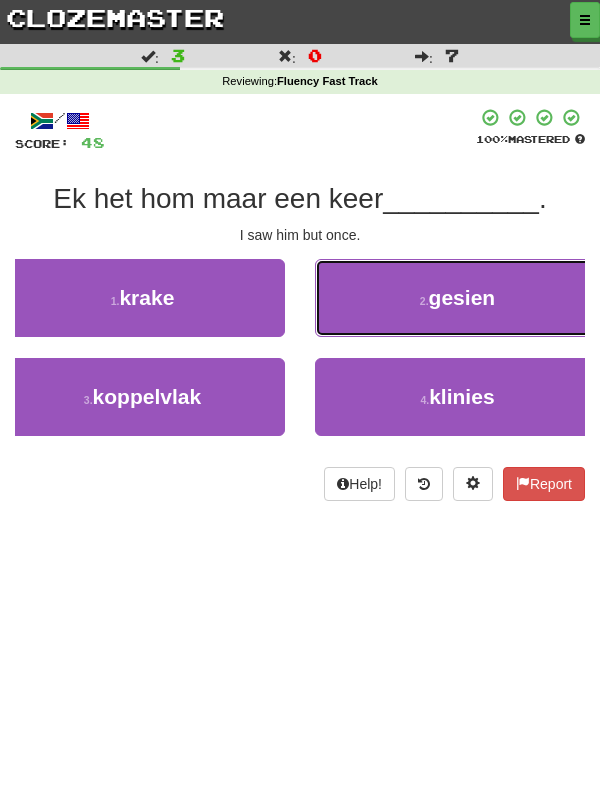 click on "2 .  gesien" at bounding box center (457, 298) 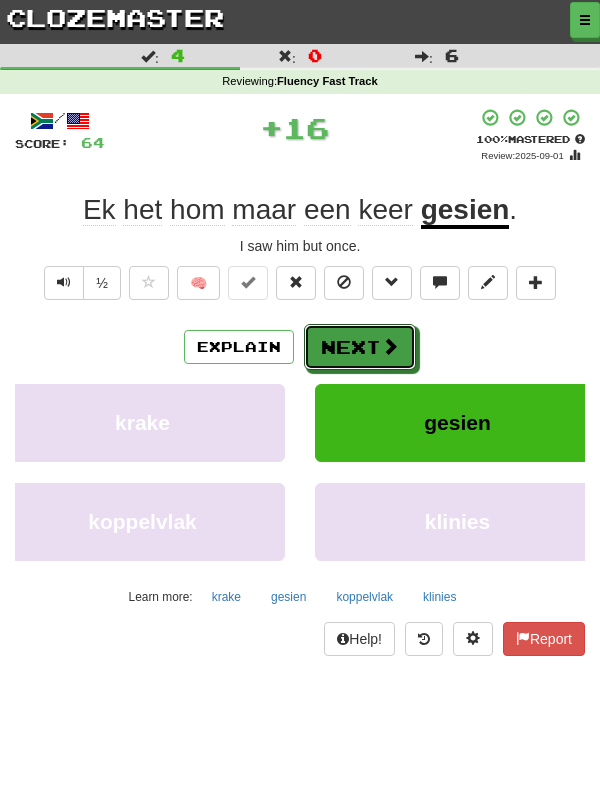 click on "Next" at bounding box center (360, 347) 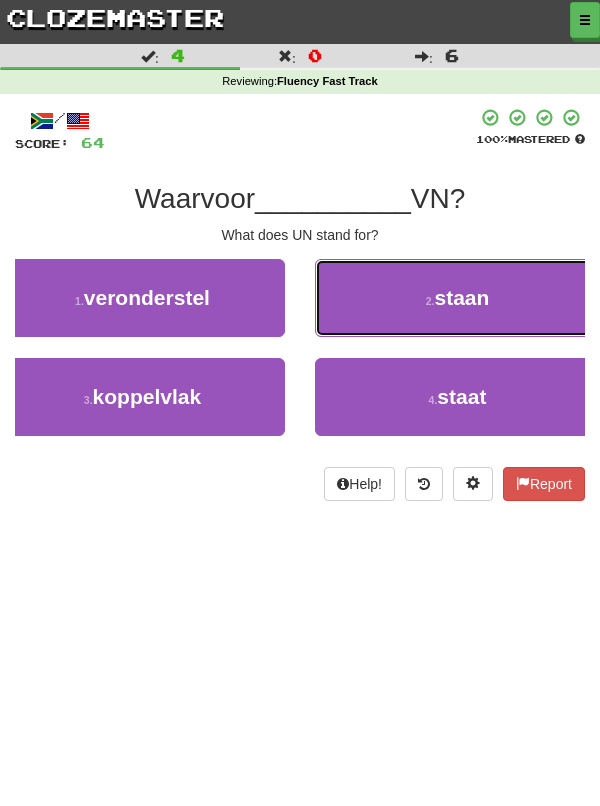 click on "2 .  staan" at bounding box center [457, 298] 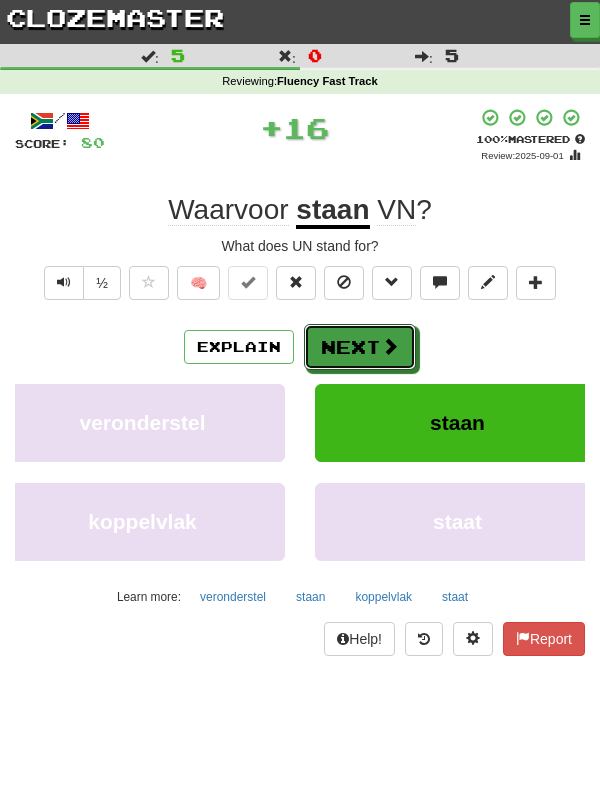click on "Next" at bounding box center (360, 347) 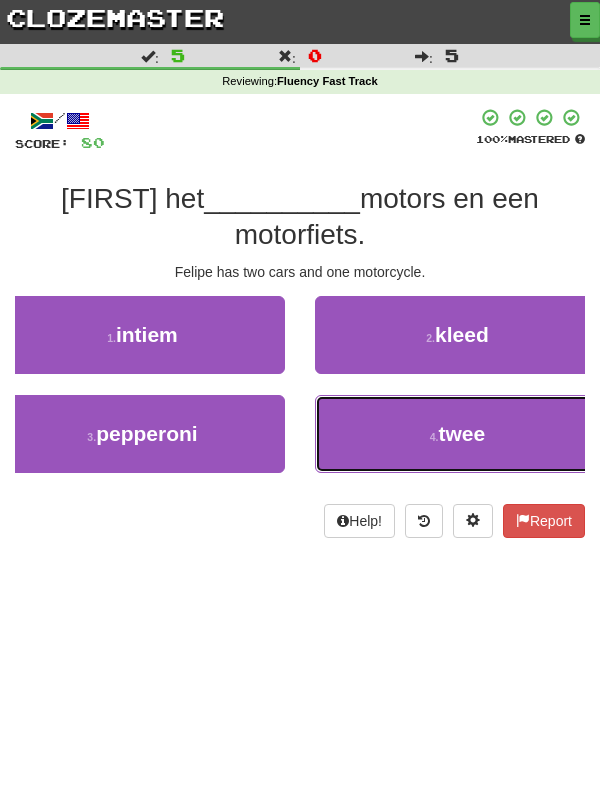 click on "twee" at bounding box center (462, 433) 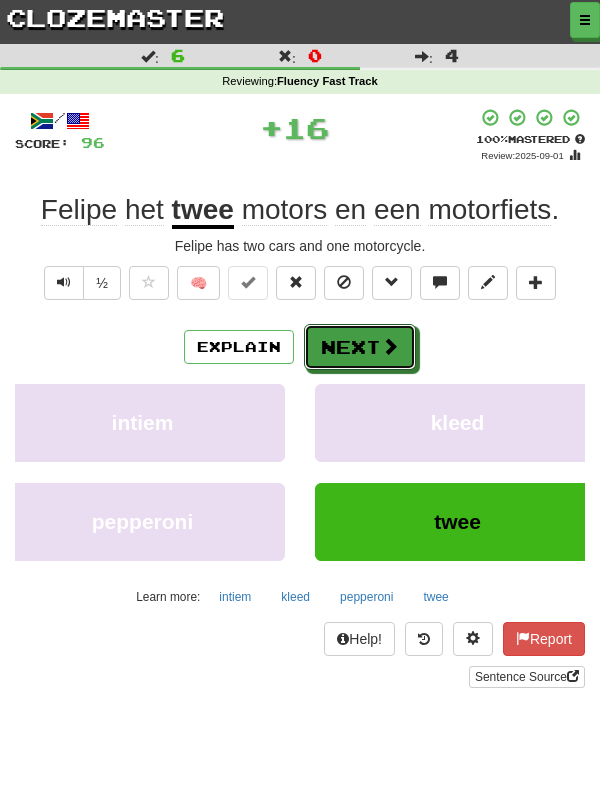click at bounding box center [390, 346] 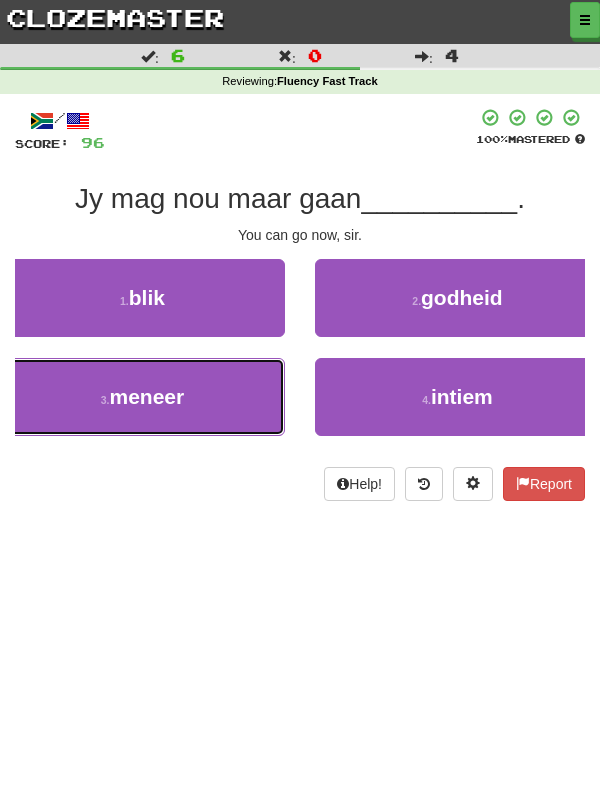 click on "3 .  meneer" at bounding box center (142, 397) 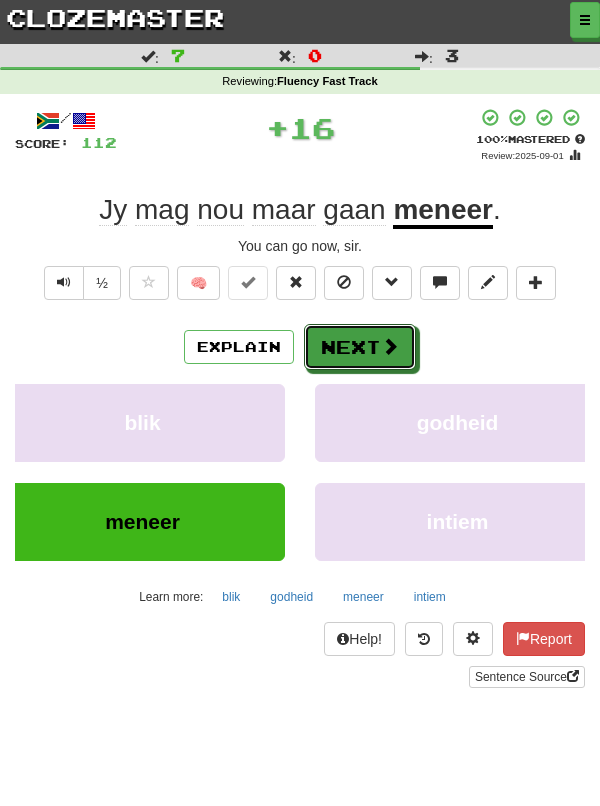 click on "Next" at bounding box center (360, 347) 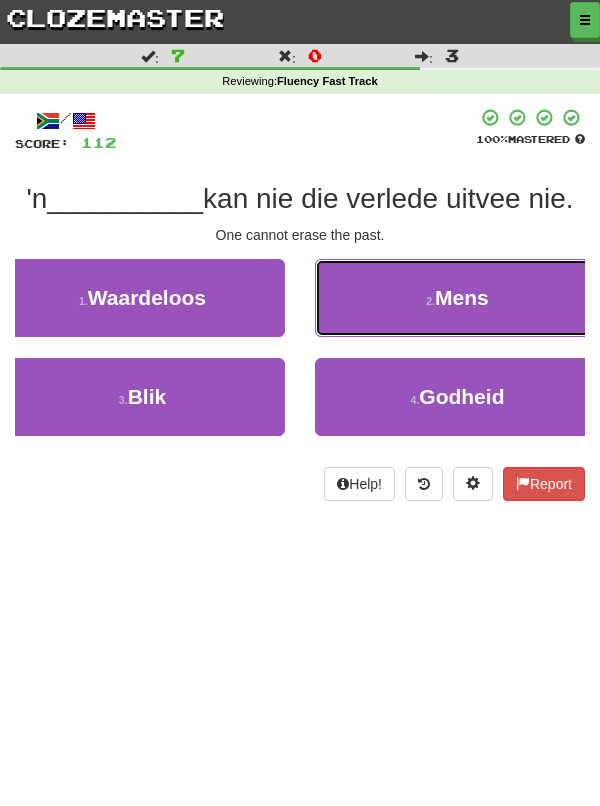 click on "2 .  Mens" at bounding box center [457, 298] 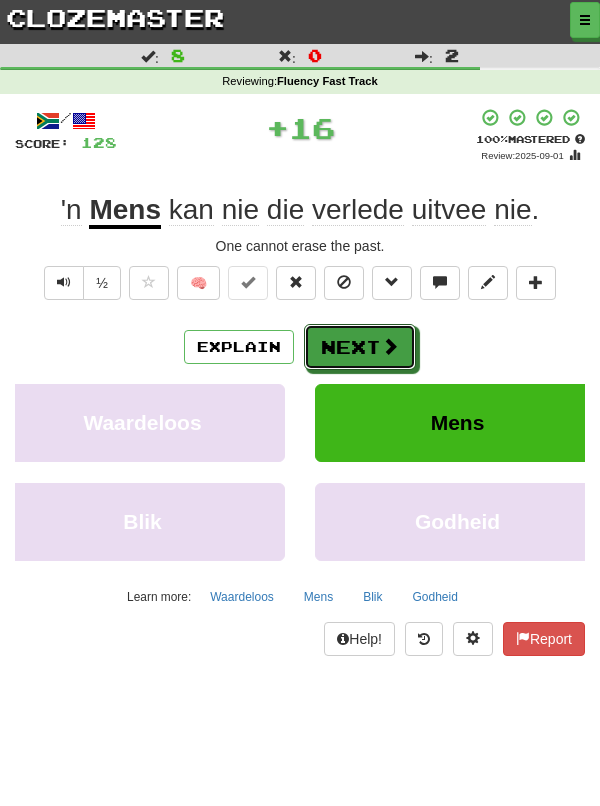 click on "Next" at bounding box center [360, 347] 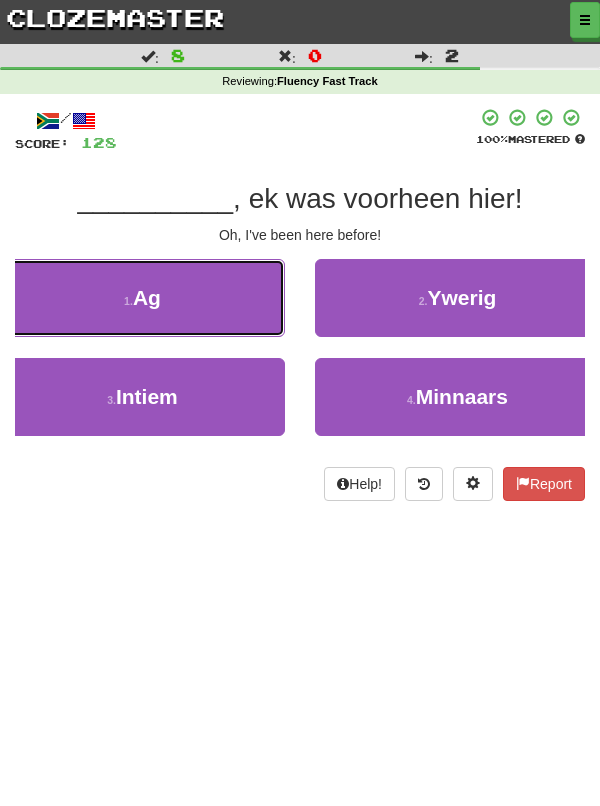 click on "1 .  Ag" at bounding box center (142, 298) 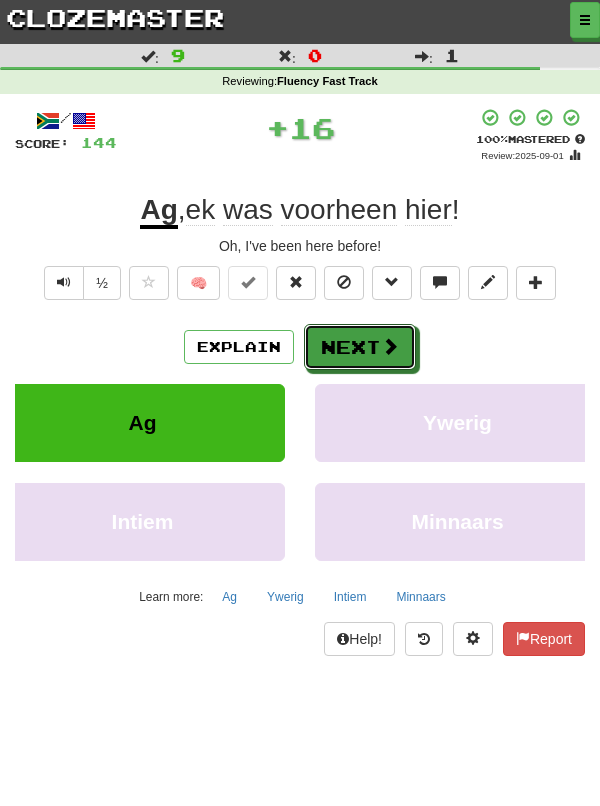 click on "Next" at bounding box center (360, 347) 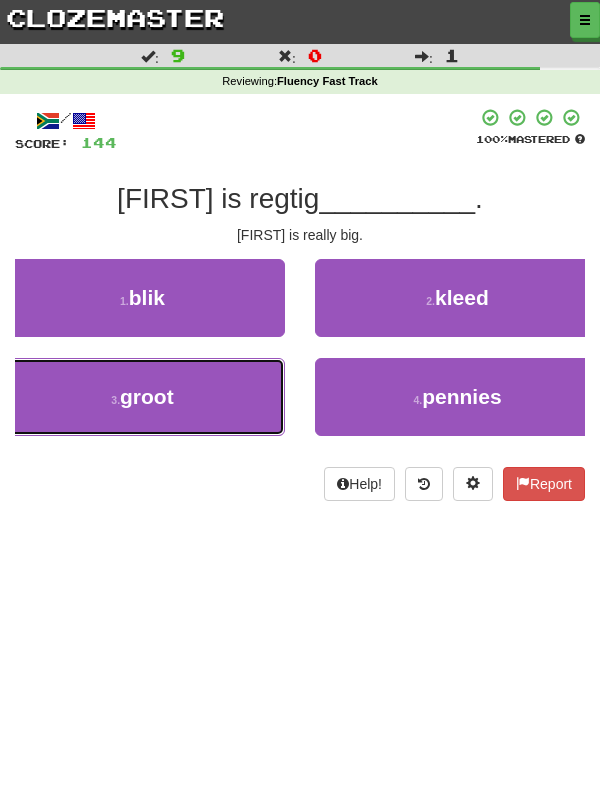 click on "3 .  groot" at bounding box center [142, 397] 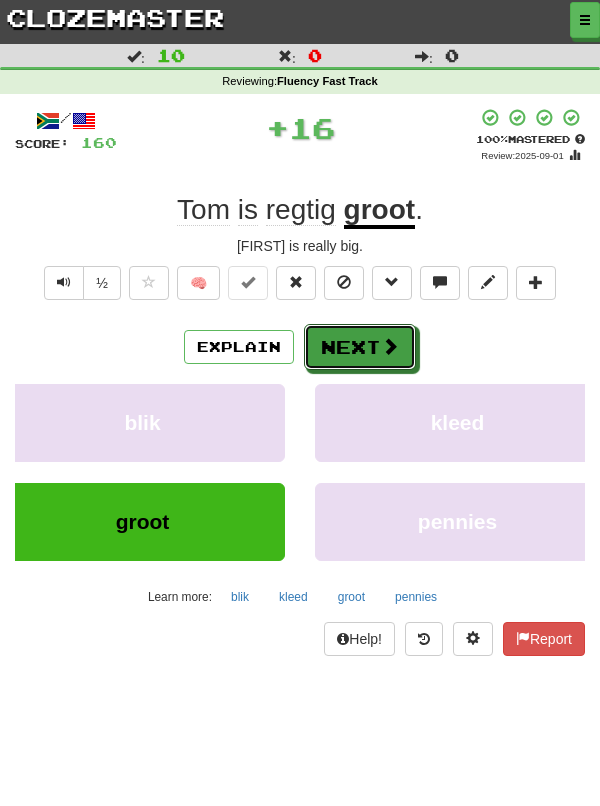 click on "Next" at bounding box center (360, 347) 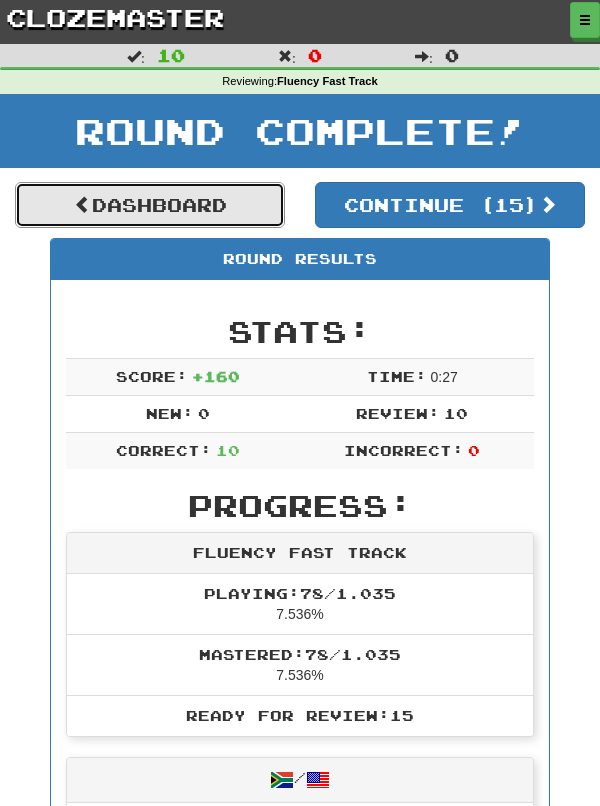 click on "Dashboard" at bounding box center (150, 205) 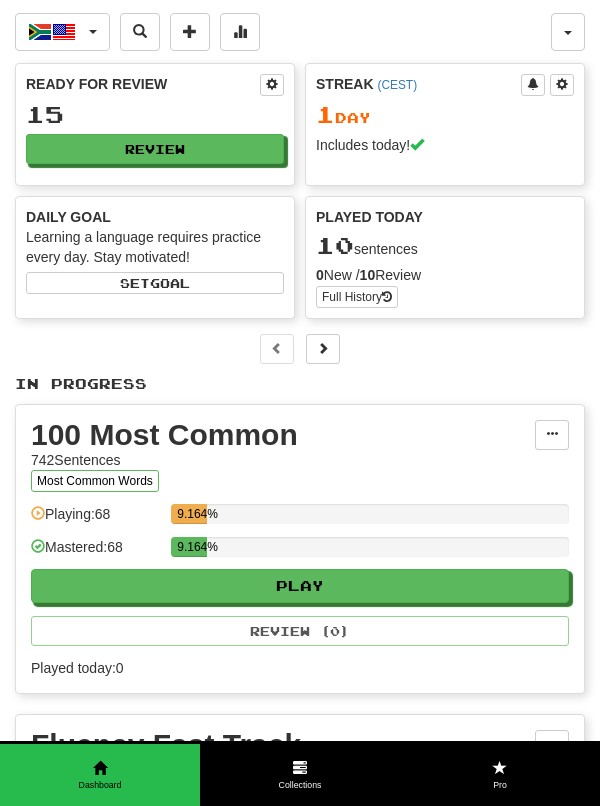 scroll, scrollTop: 0, scrollLeft: 0, axis: both 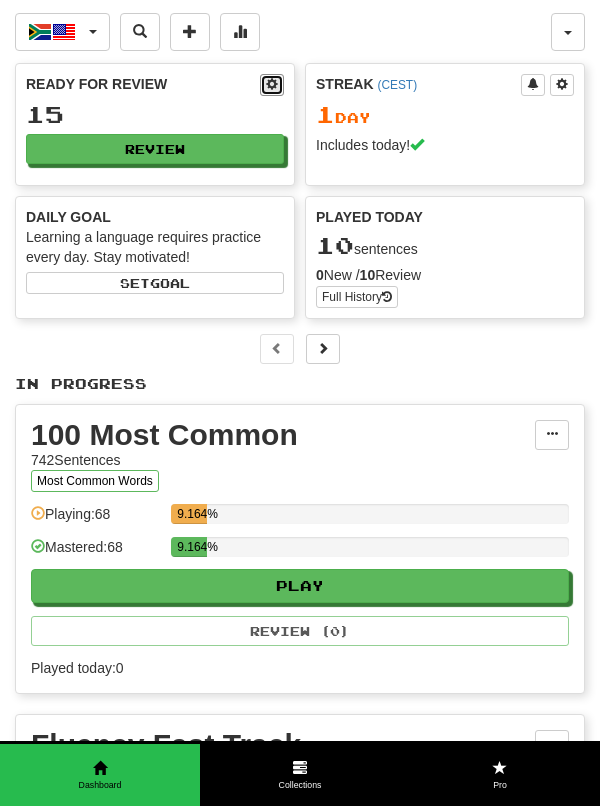 click at bounding box center [272, 85] 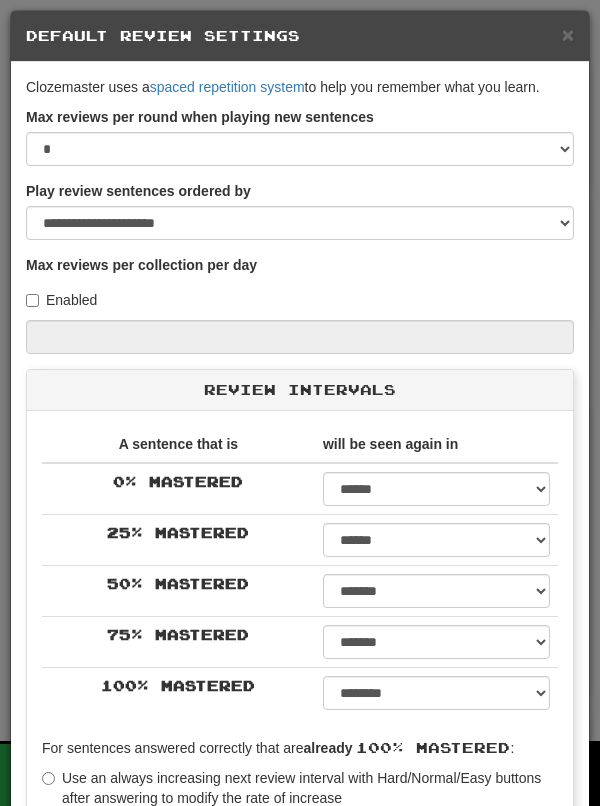 select on "*" 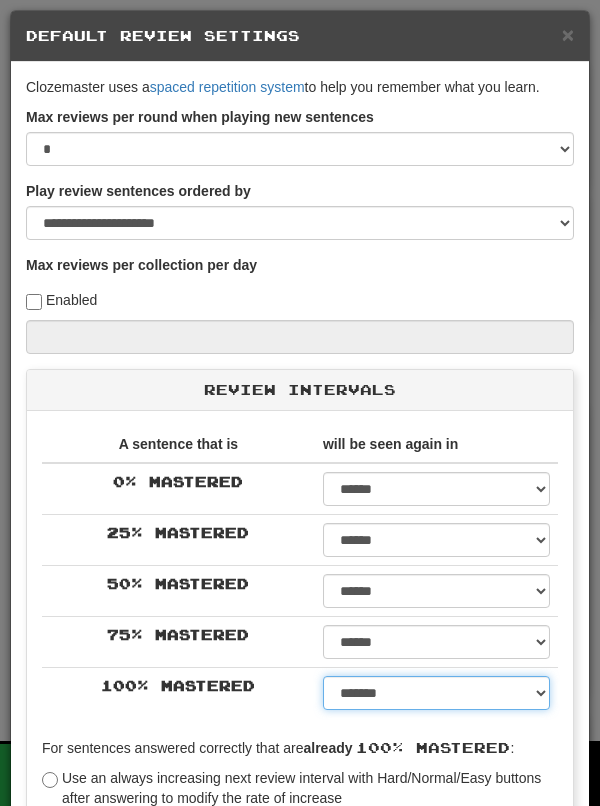 click on "****** ****** ****** ****** ****** ****** ****** ****** ****** ******* ******* ******* ******* ******* ******* ******* ******* ******* ******* ******* ******* ******* ******* ******* ******* ******* ******* ******* ******* ******* ******* ******* ******* ******* ******* ******* ******* ******* ******* ******* ******* ******* ******** ******** ******** ******** ******** ******** ******** ******** ******** *****" at bounding box center (436, 693) 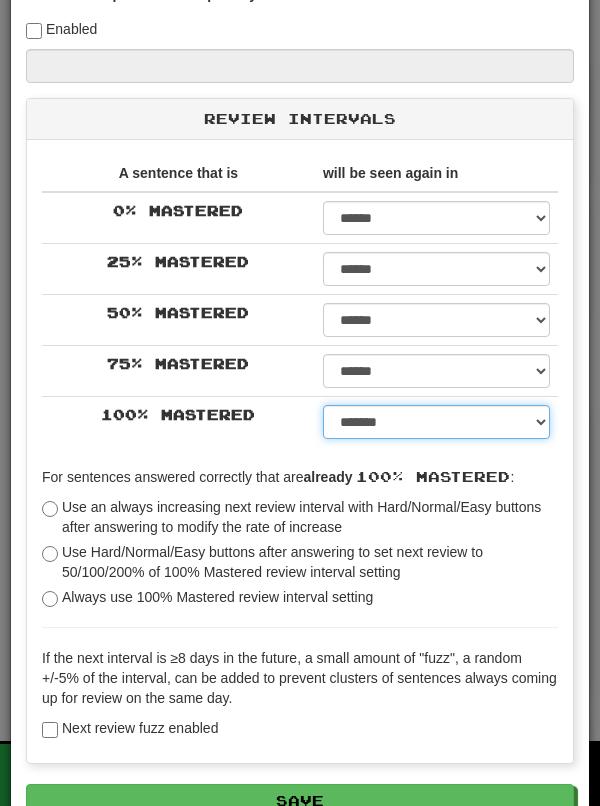scroll, scrollTop: 272, scrollLeft: 0, axis: vertical 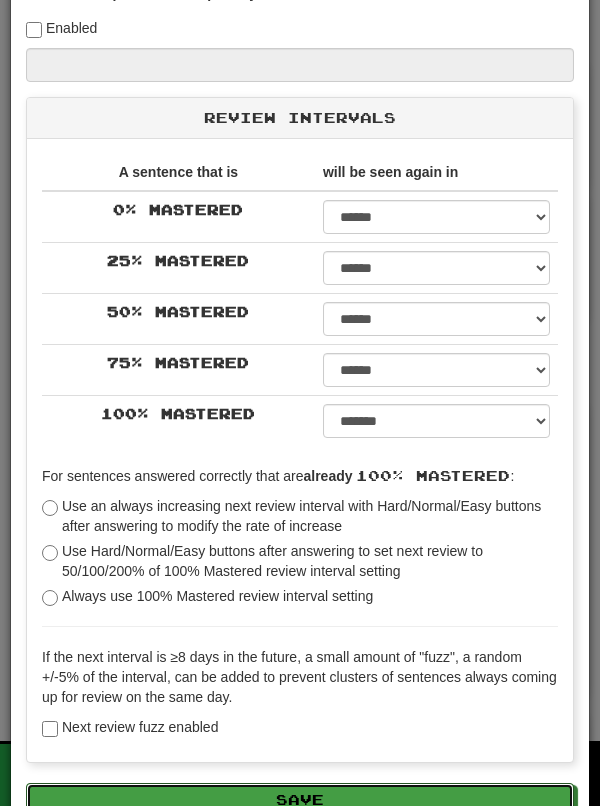 click on "Save" at bounding box center (300, 800) 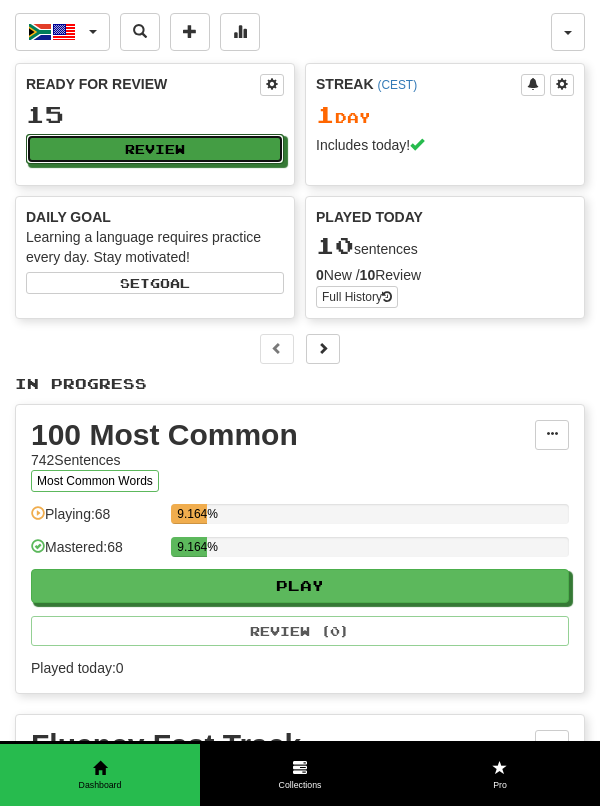 click on "Review" at bounding box center (155, 149) 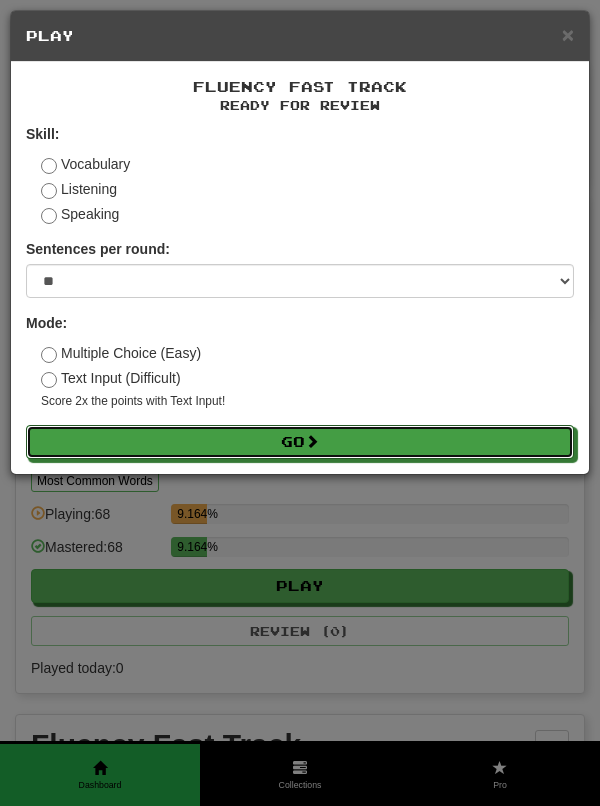 click on "Go" at bounding box center [300, 442] 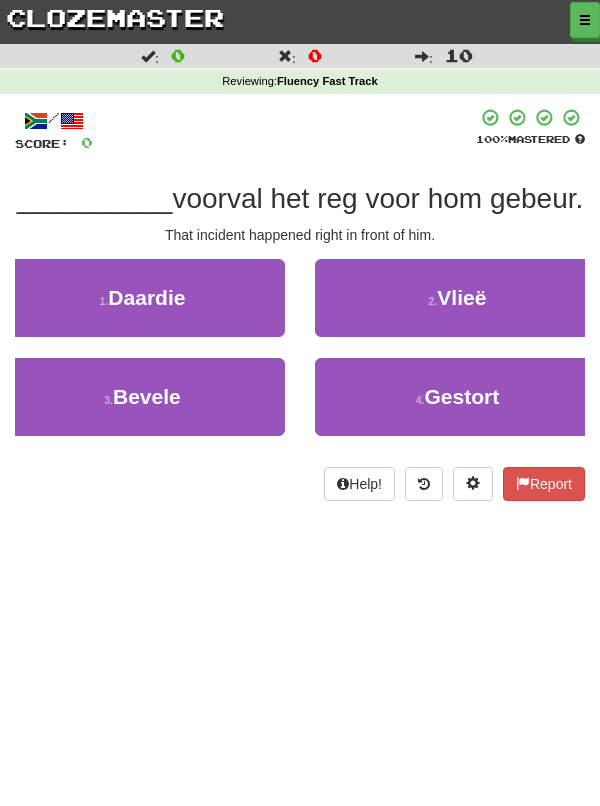 scroll, scrollTop: 0, scrollLeft: 0, axis: both 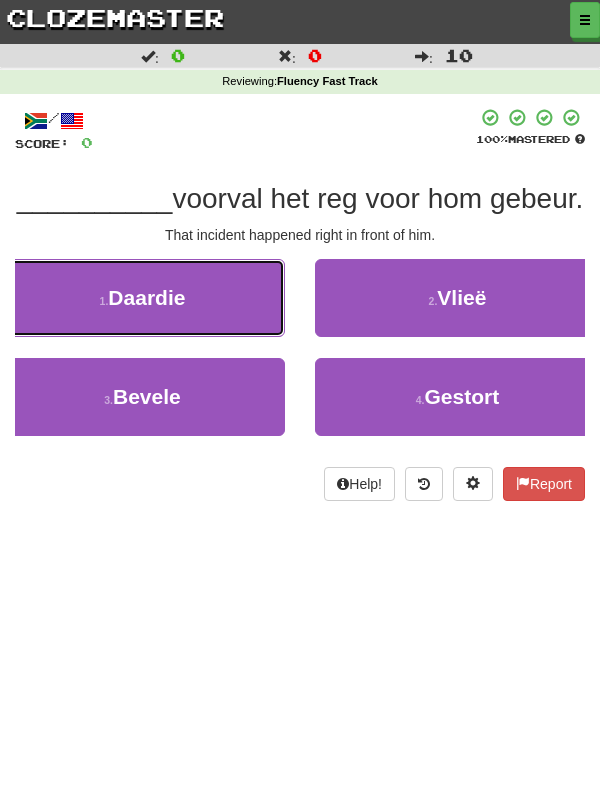 click on "1 .  Daardie" at bounding box center [142, 298] 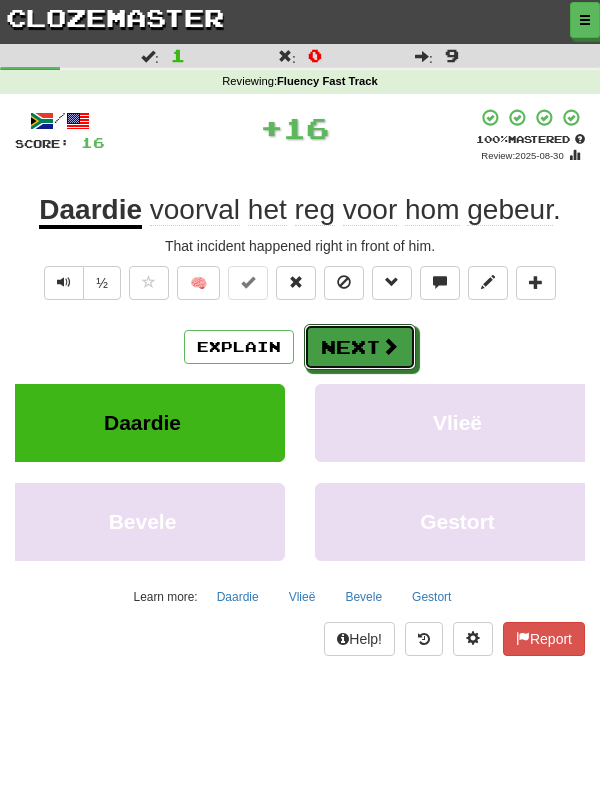 click on "Next" at bounding box center [360, 347] 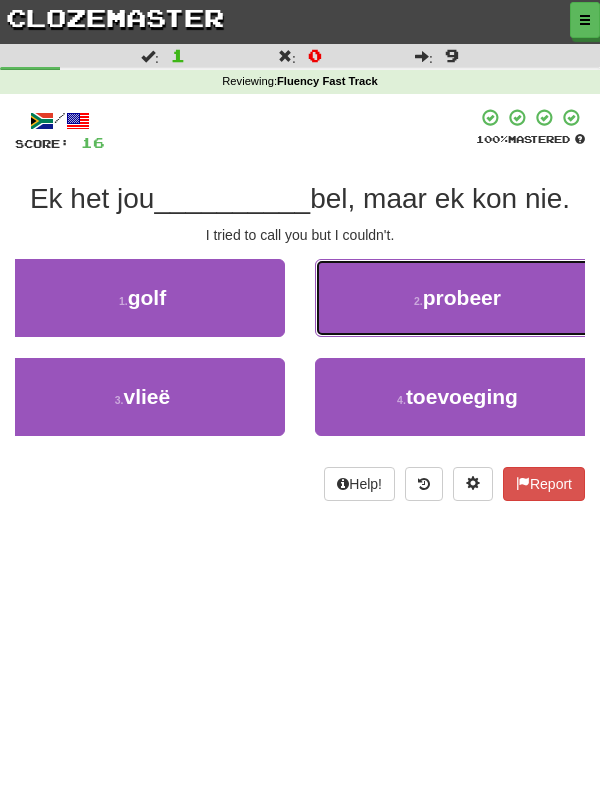 click on "probeer" at bounding box center (462, 297) 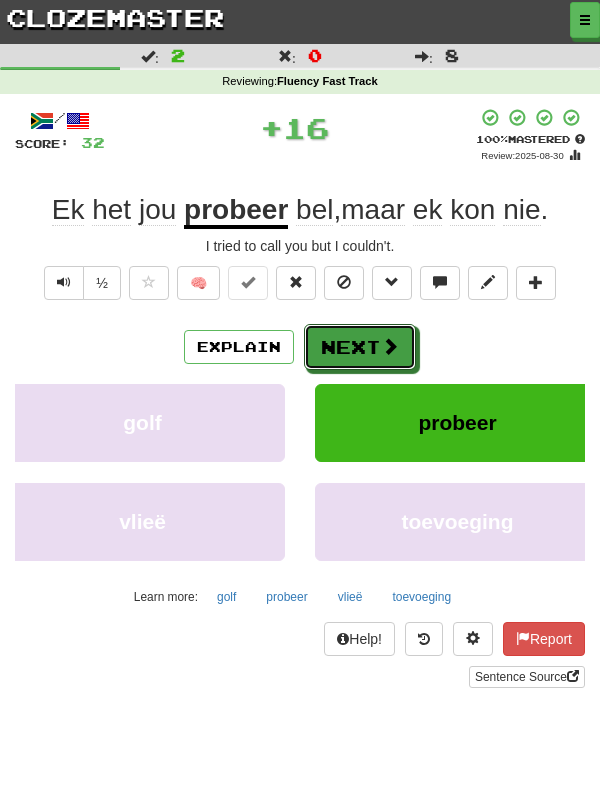 click on "Next" at bounding box center (360, 347) 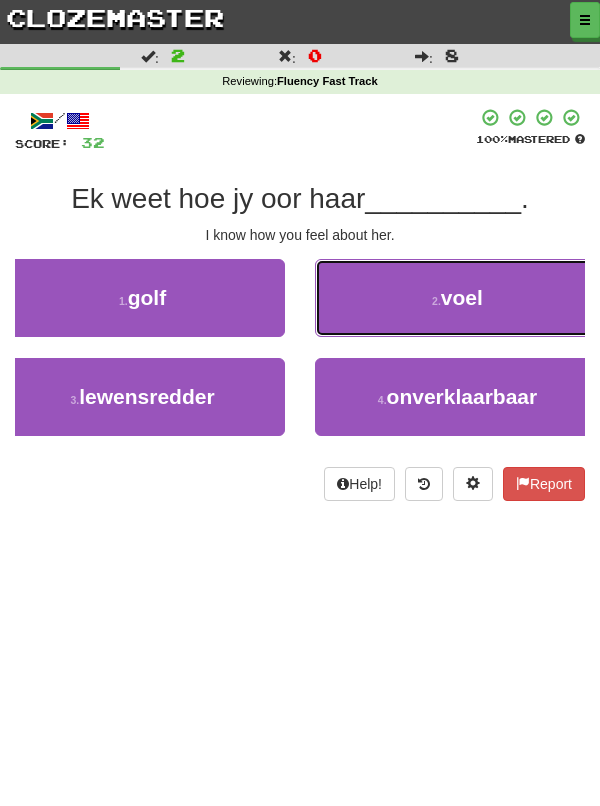 click on "2 .  voel" at bounding box center (457, 298) 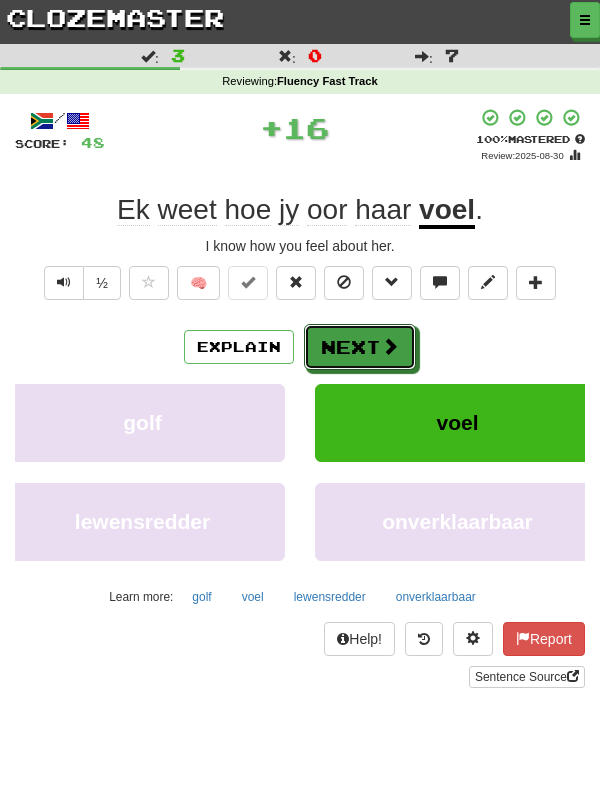 click on "Next" at bounding box center (360, 347) 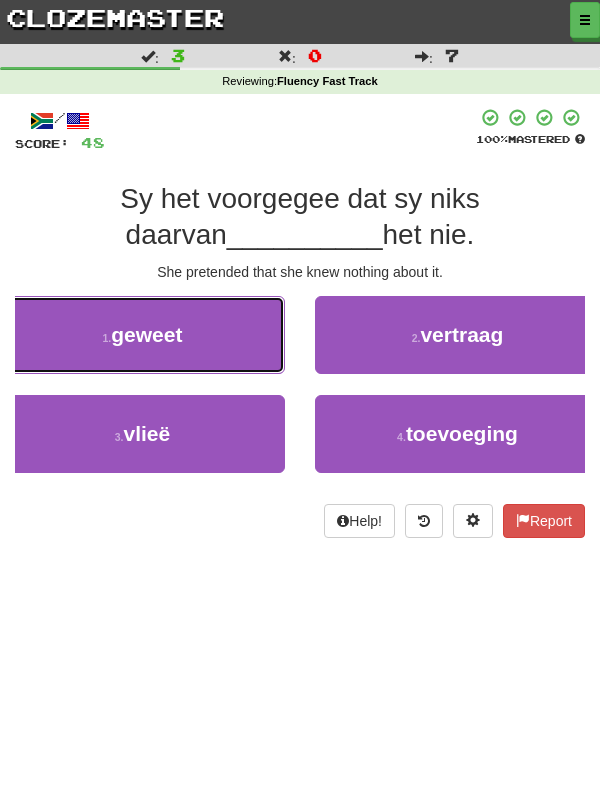 click on "1 .  geweet" at bounding box center (142, 335) 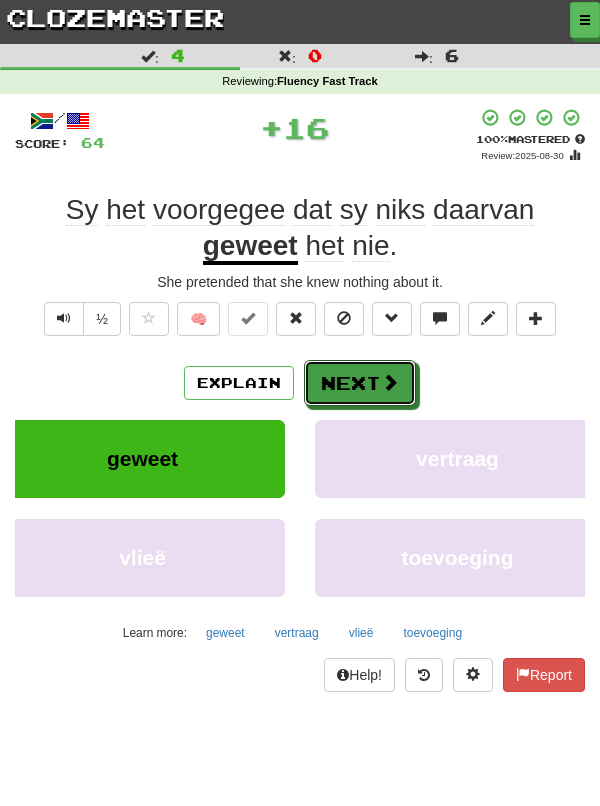 click on "Next" at bounding box center [360, 383] 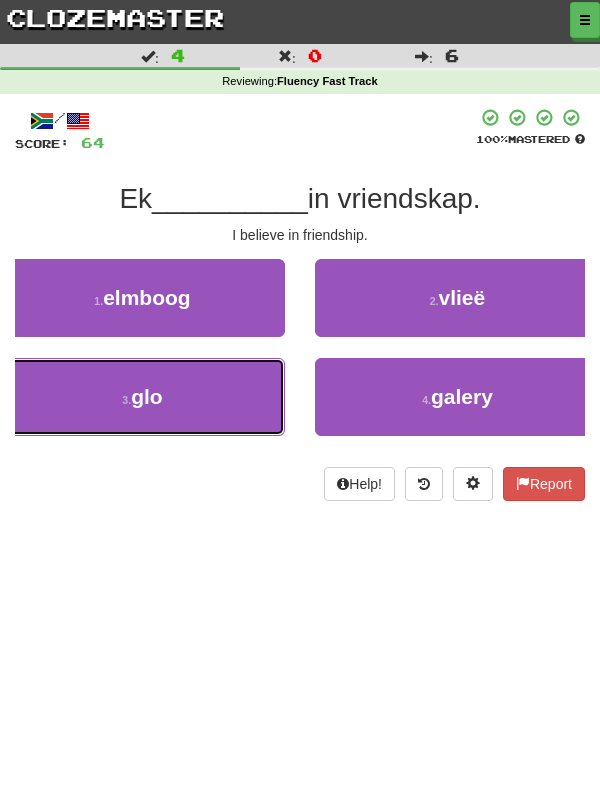 click on "3 .  glo" at bounding box center (142, 397) 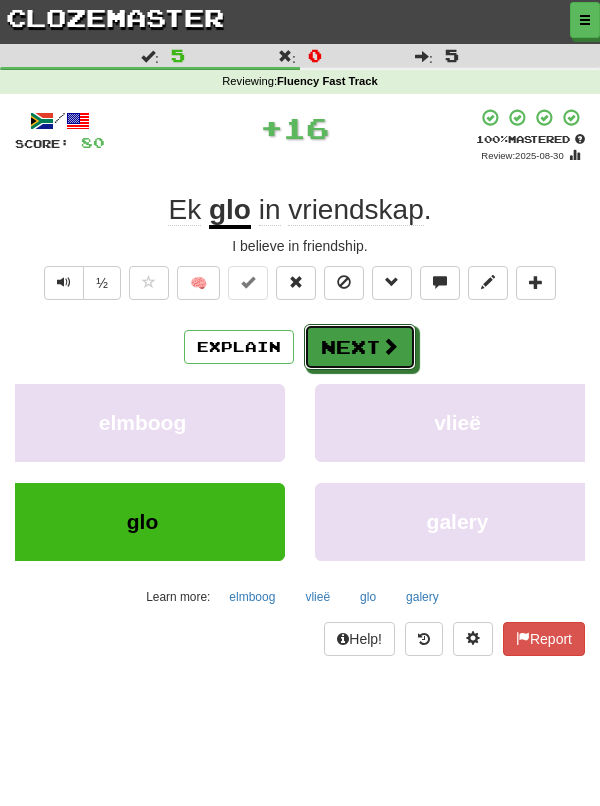 click on "Next" at bounding box center (360, 347) 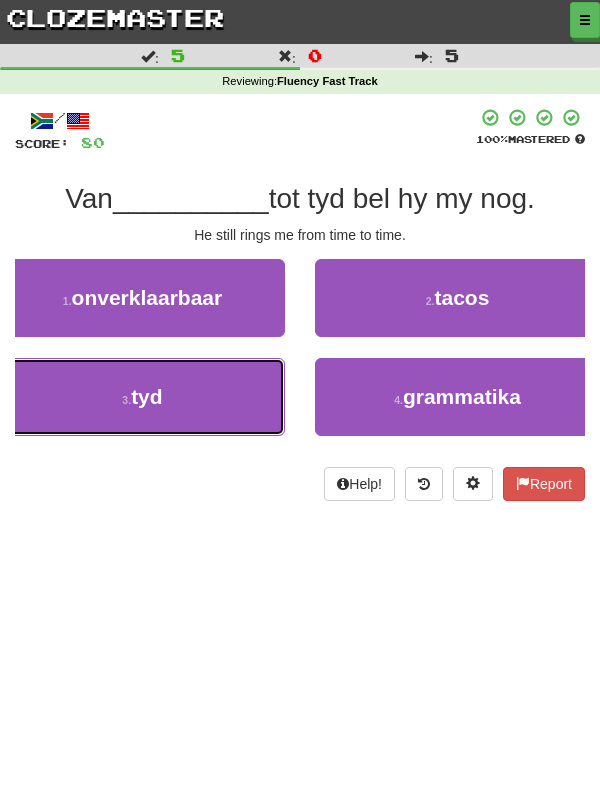 click on "3 .  tyd" at bounding box center [142, 397] 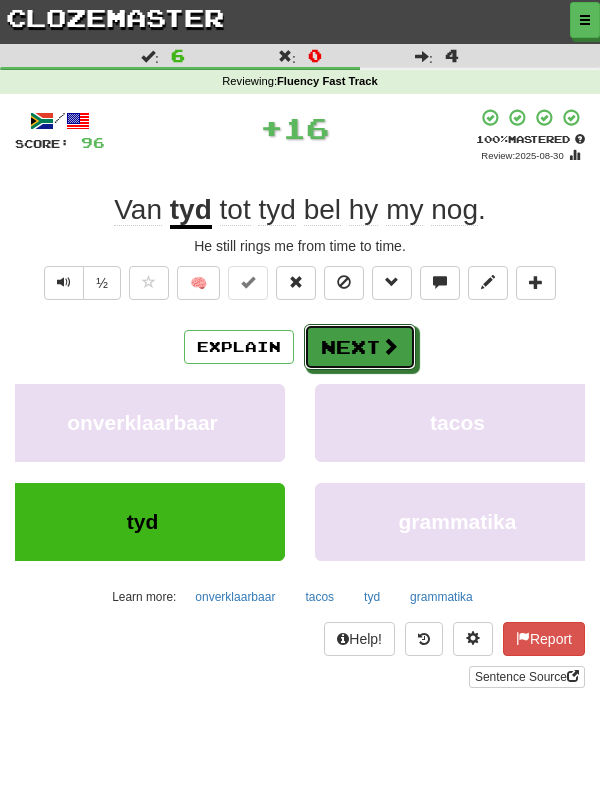 click on "Next" at bounding box center (360, 347) 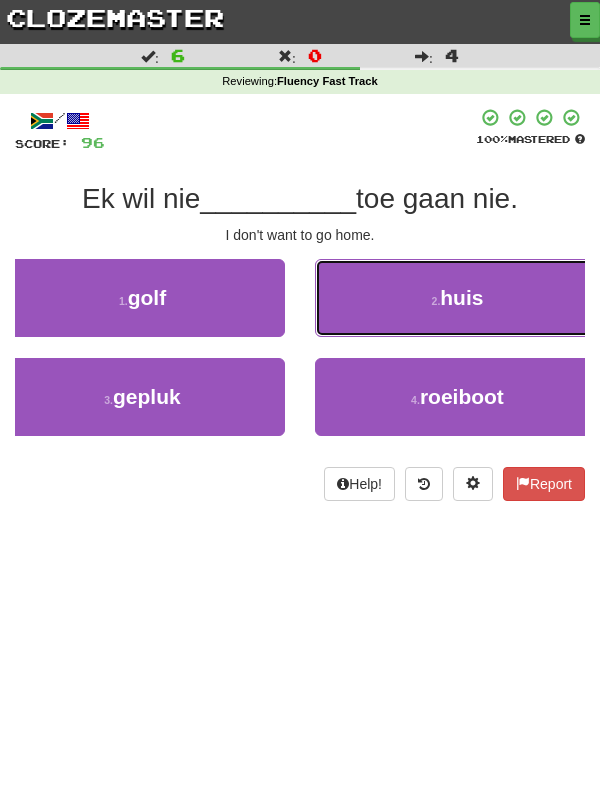 click on "2 .  huis" at bounding box center (457, 298) 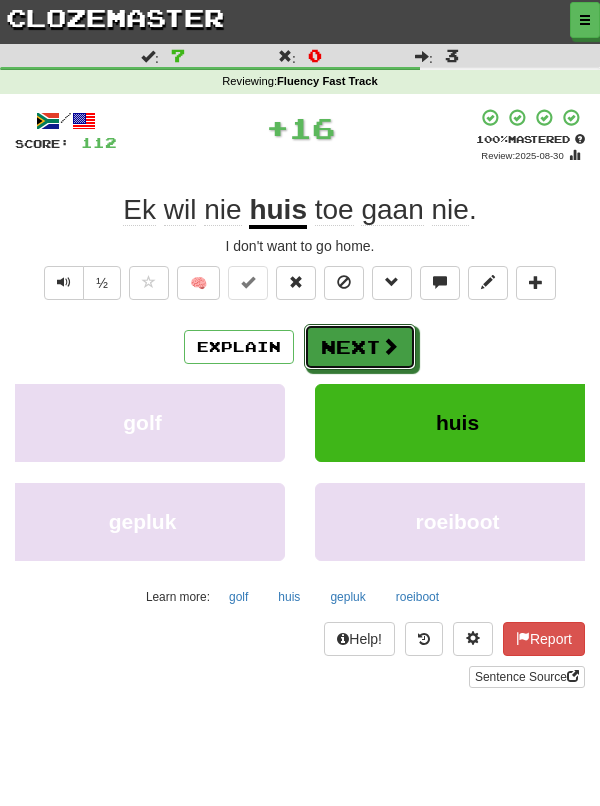click at bounding box center [390, 346] 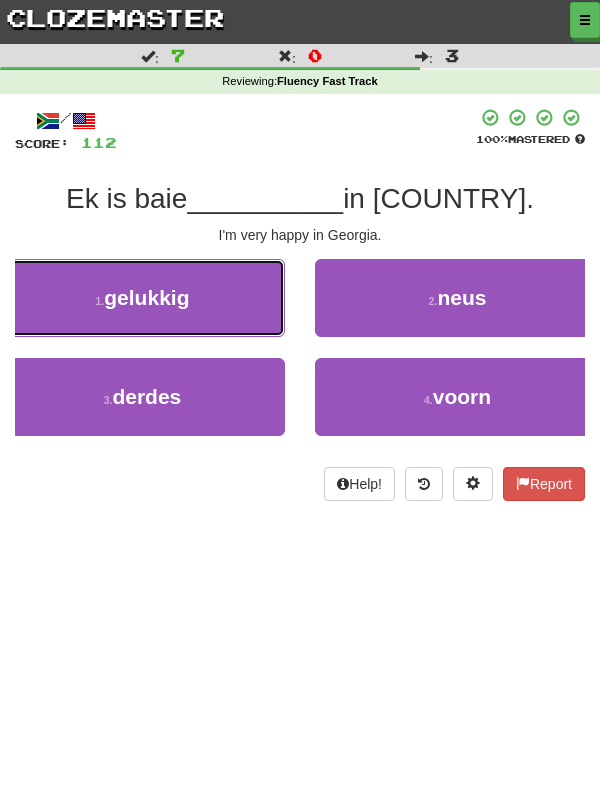 click on "1 .  gelukkig" at bounding box center [142, 298] 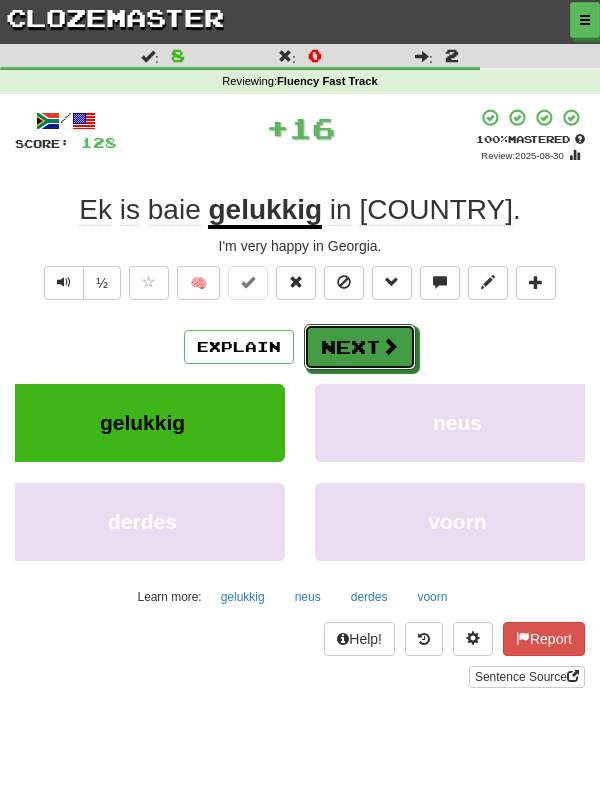 click on "Next" at bounding box center (360, 347) 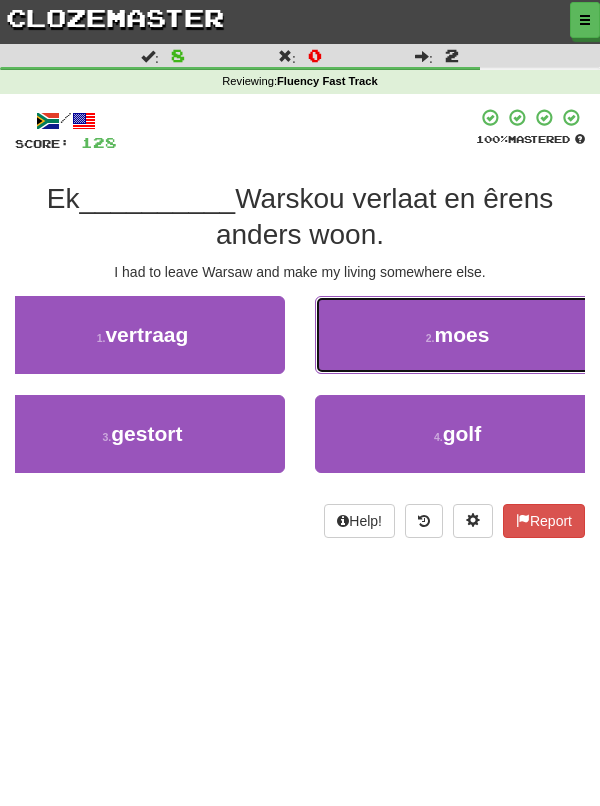 click on "2 .  moes" at bounding box center (457, 335) 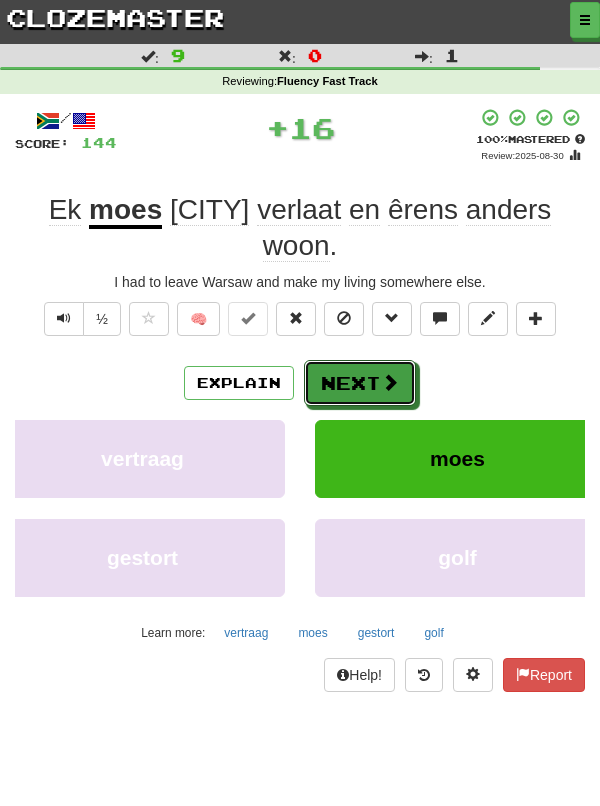 click on "Next" at bounding box center (360, 383) 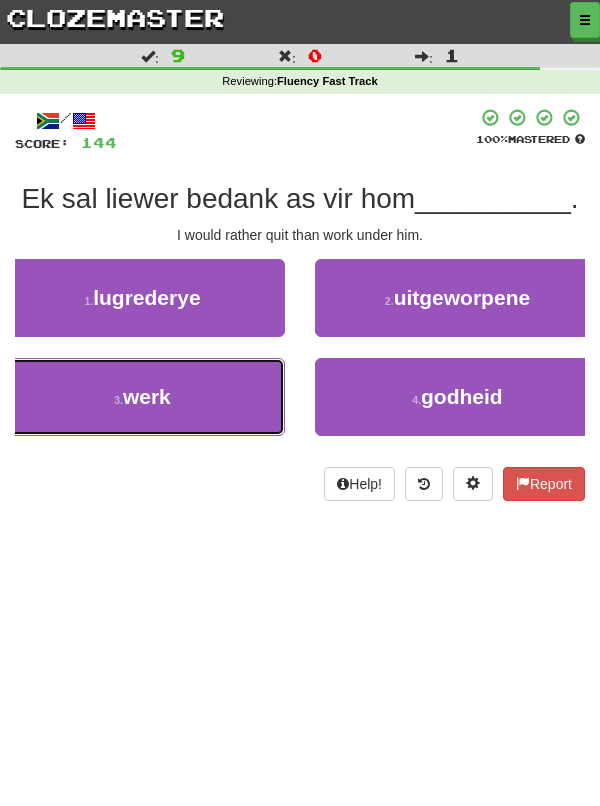 click on "3 .  werk" at bounding box center [142, 397] 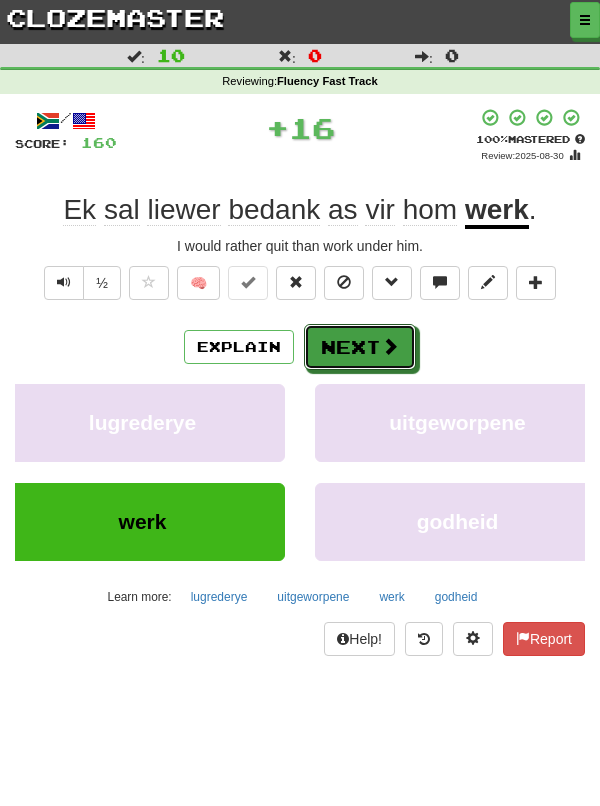 click on "Next" at bounding box center [360, 347] 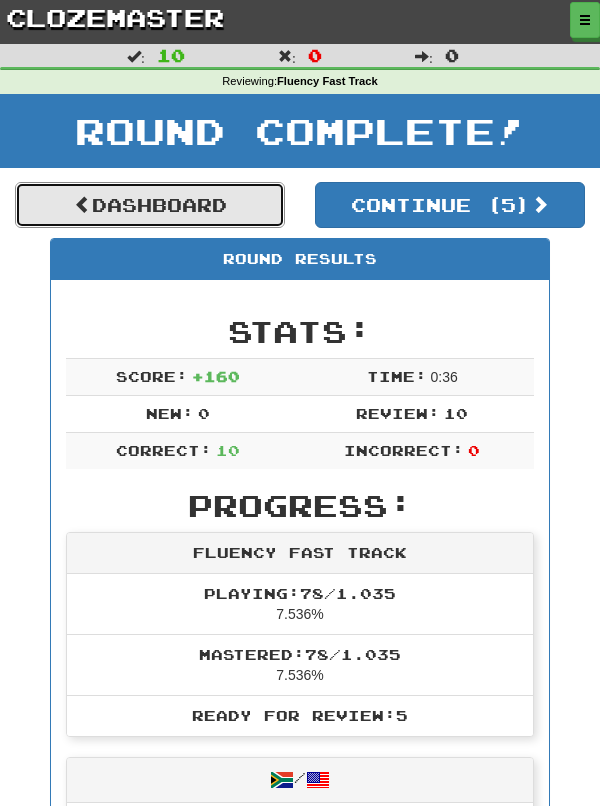 click on "Dashboard" at bounding box center [150, 205] 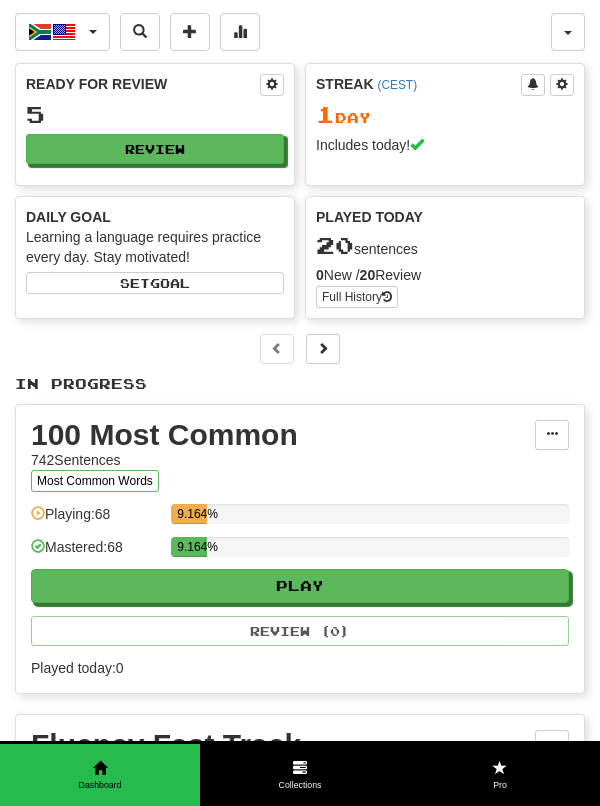 scroll, scrollTop: 0, scrollLeft: 0, axis: both 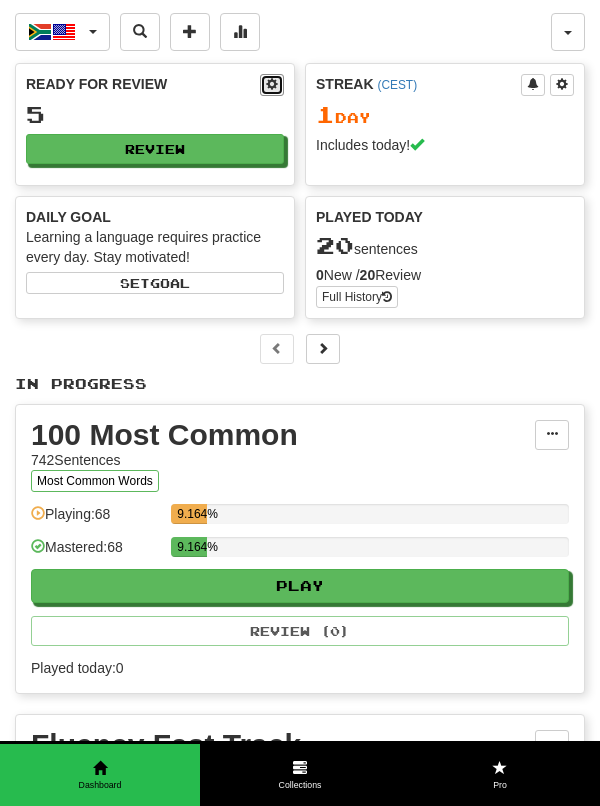 click at bounding box center [272, 85] 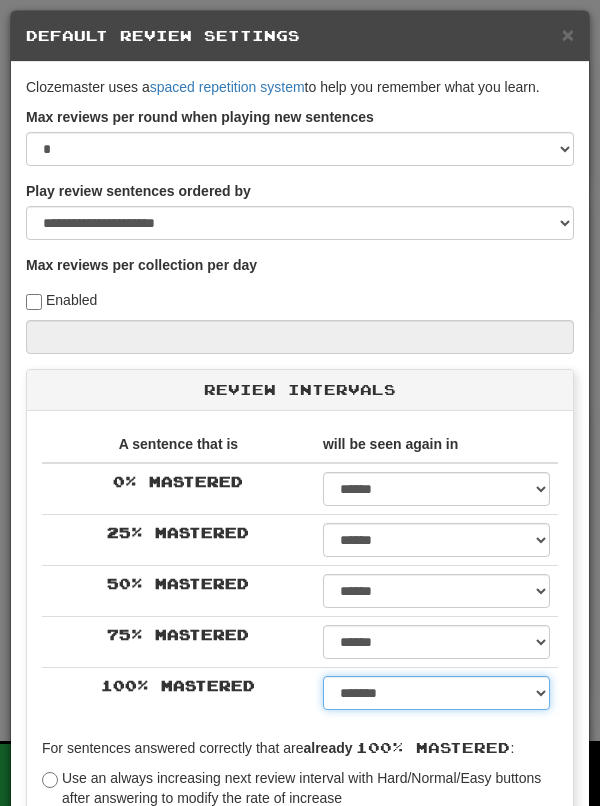 click on "****** ****** ****** ****** ****** ****** ****** ****** ****** ******* ******* ******* ******* ******* ******* ******* ******* ******* ******* ******* ******* ******* ******* ******* ******* ******* ******* ******* ******* ******* ******* ******* ******* ******* ******* ******* ******* ******* ******* ******* ******* ******* ******** ******** ******** ******** ******** ******** ******** ******** ******** *****" at bounding box center [436, 693] 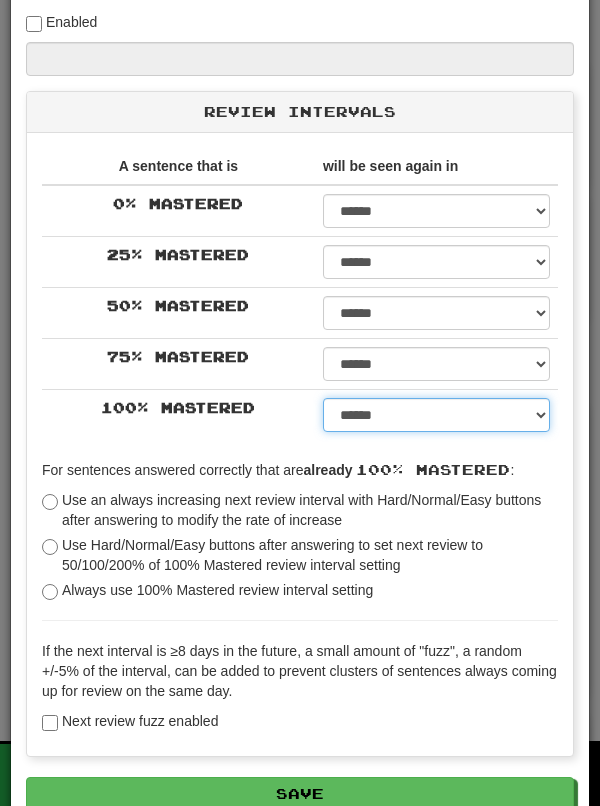 scroll, scrollTop: 279, scrollLeft: 0, axis: vertical 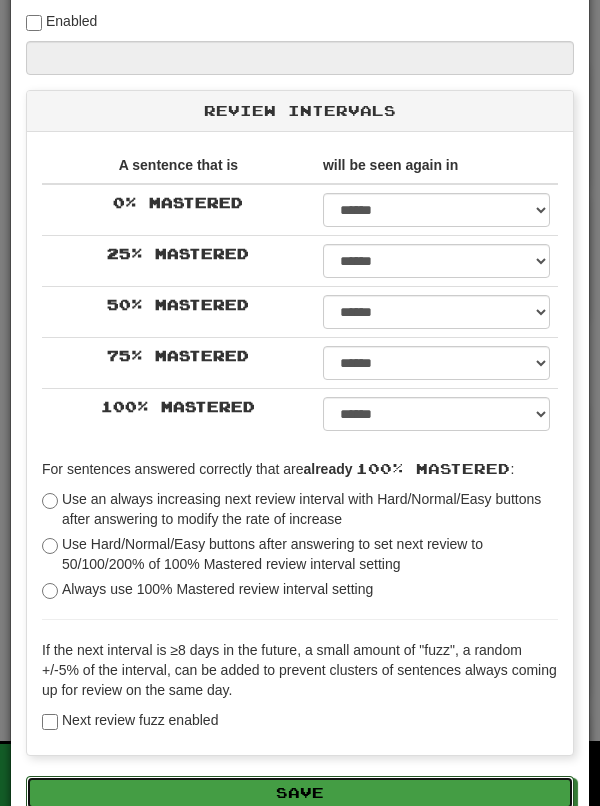 click on "Save" at bounding box center [300, 793] 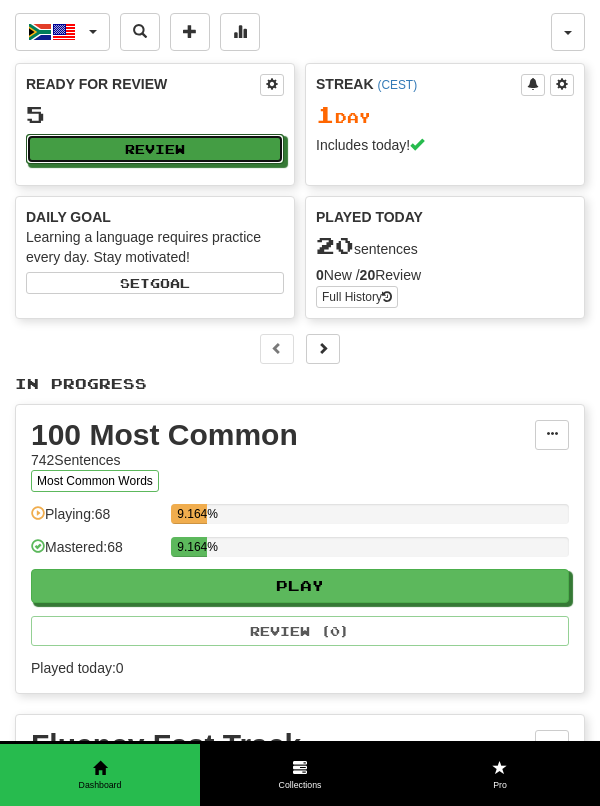 click on "Review" at bounding box center (155, 149) 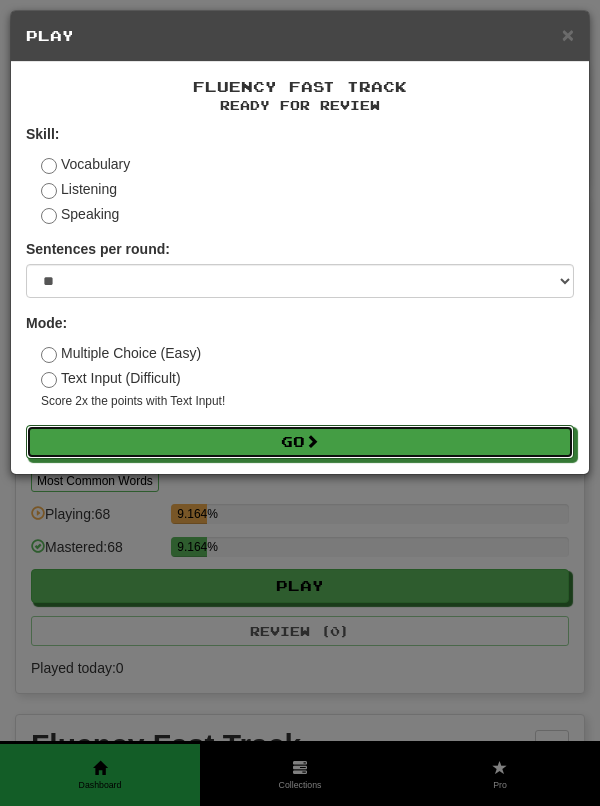 click on "Go" at bounding box center (300, 442) 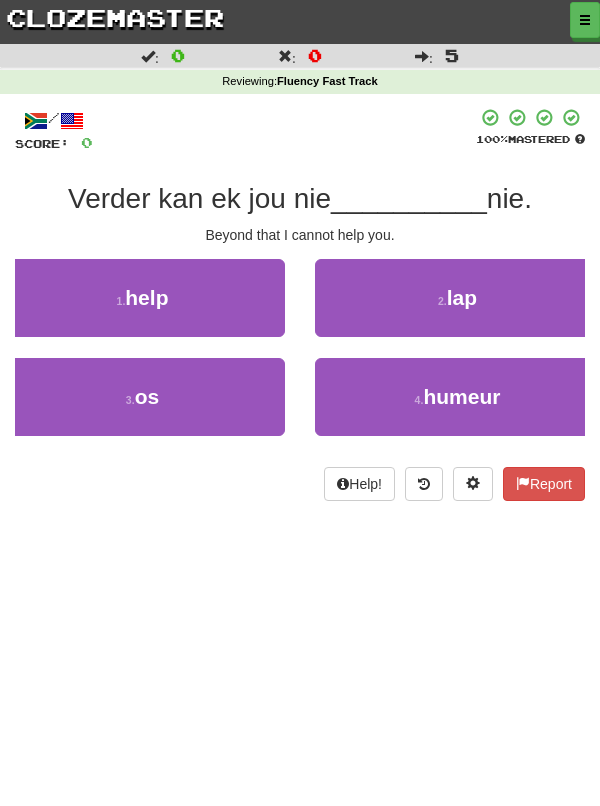 scroll, scrollTop: 0, scrollLeft: 0, axis: both 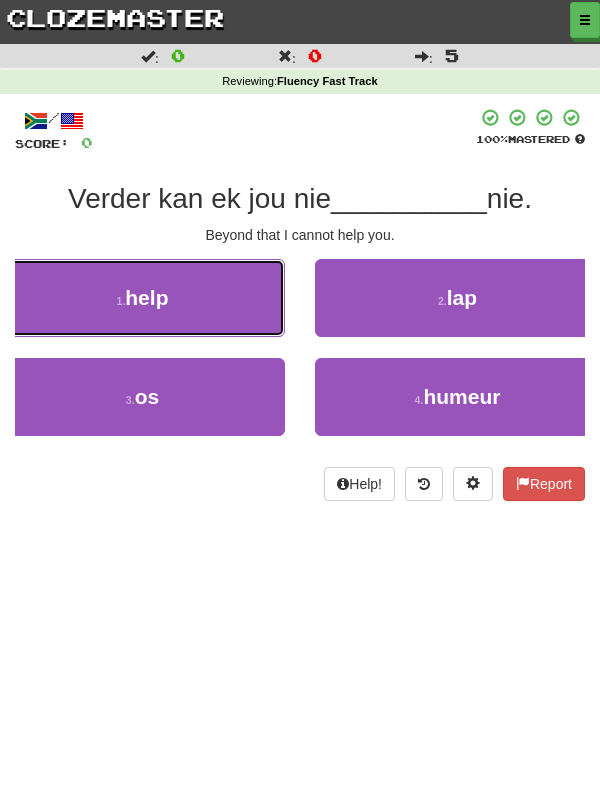 click on "1 .  help" at bounding box center (142, 298) 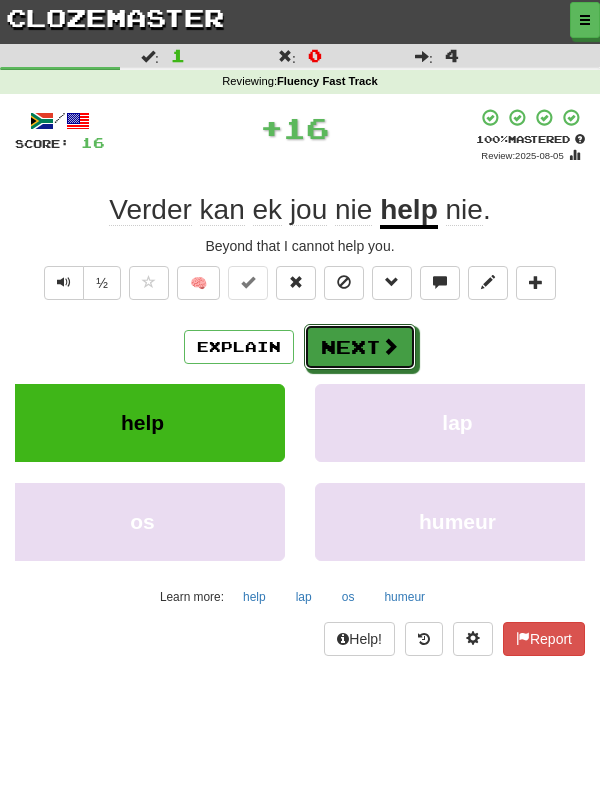 click on "Next" at bounding box center [360, 347] 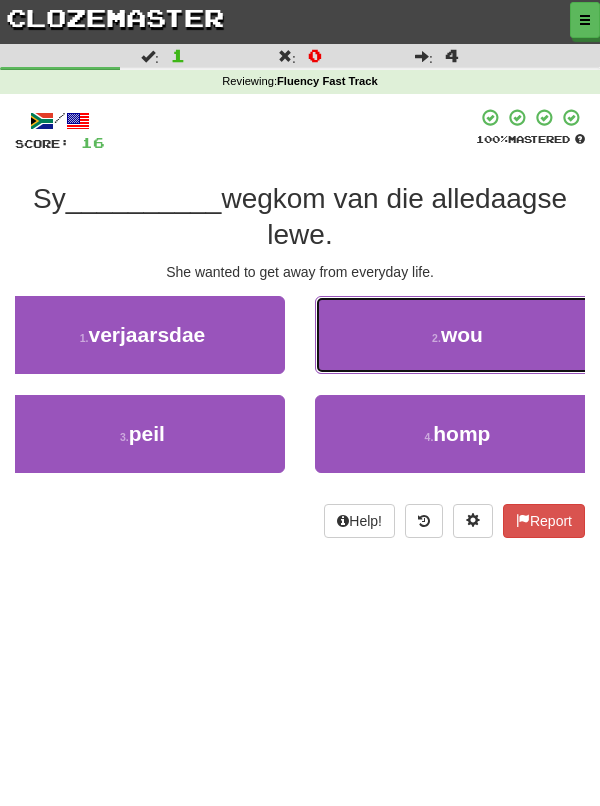 click on "2 .  wou" at bounding box center (457, 335) 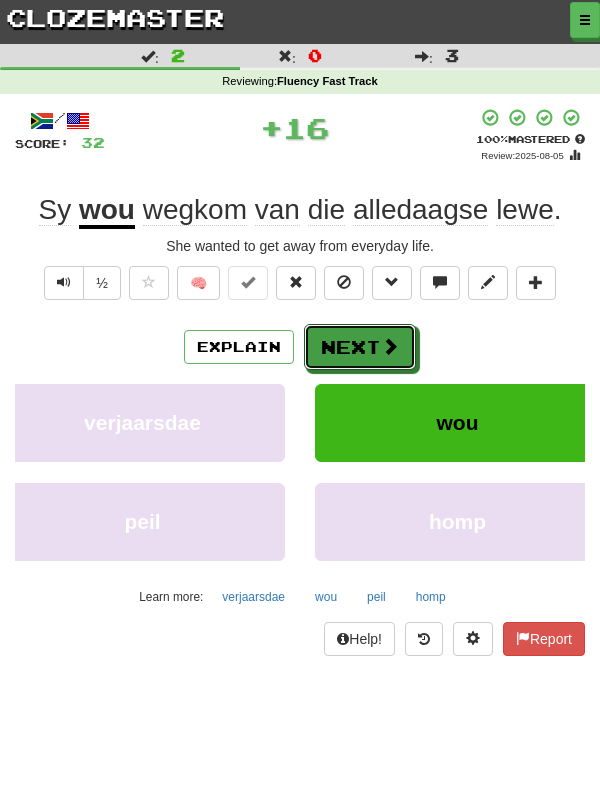 click on "Next" at bounding box center (360, 347) 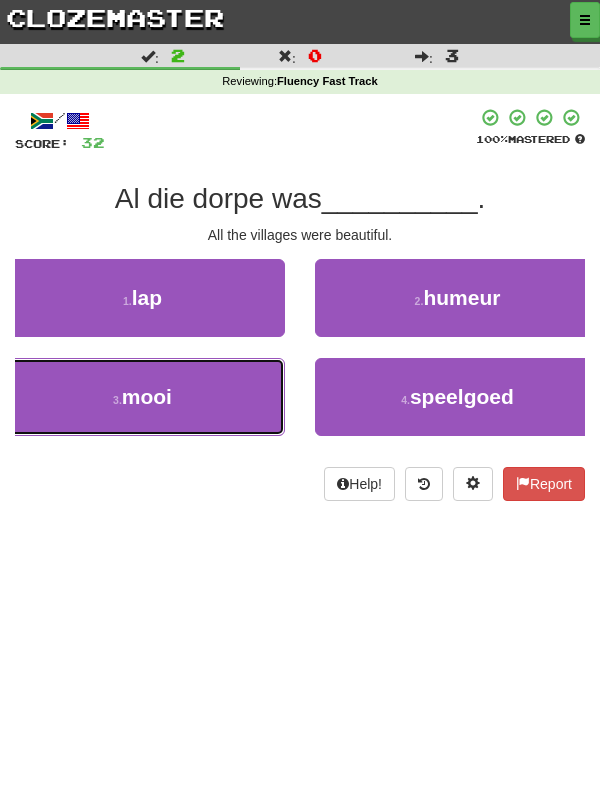 click on "3 .  mooi" at bounding box center (142, 397) 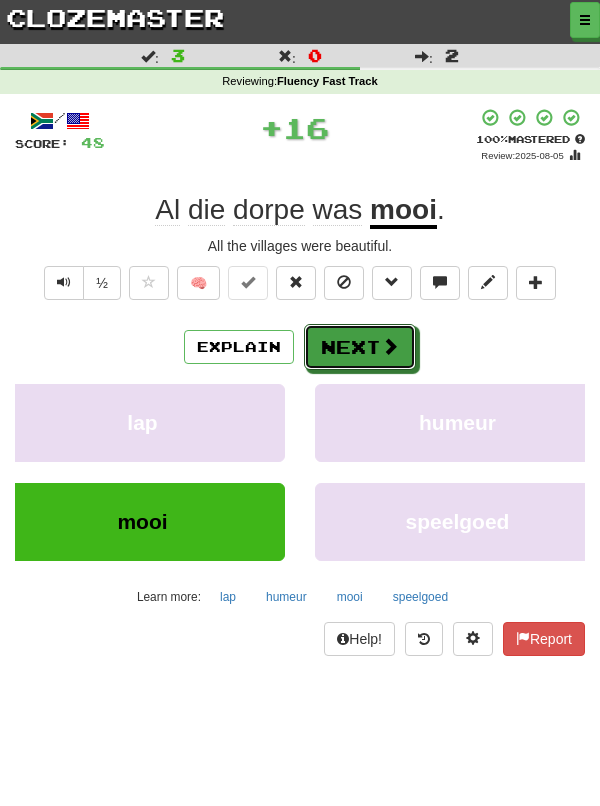 click on "Next" at bounding box center (360, 347) 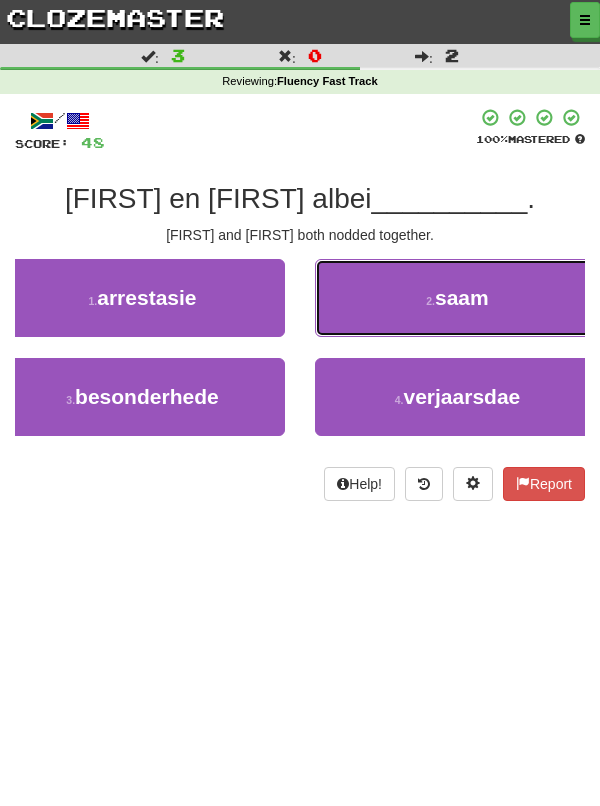 click on "2 .  saam" at bounding box center (457, 298) 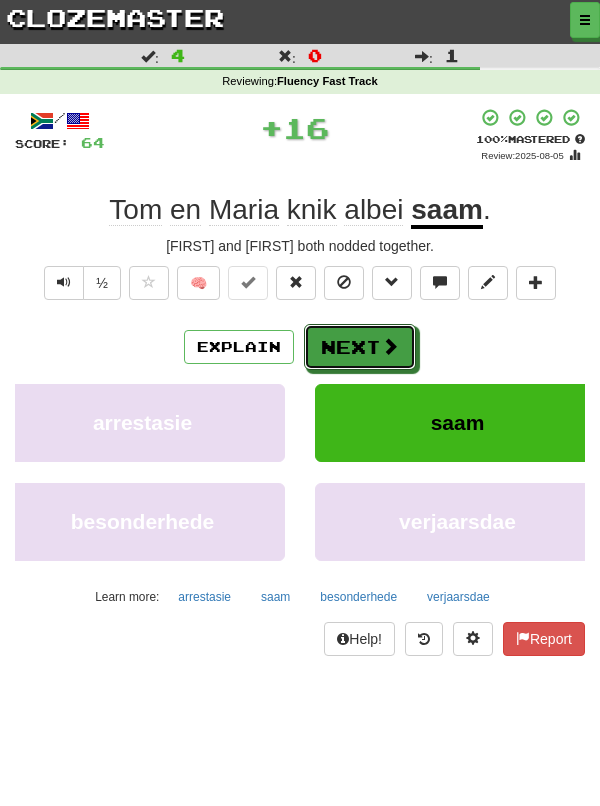 click on "Next" at bounding box center [360, 347] 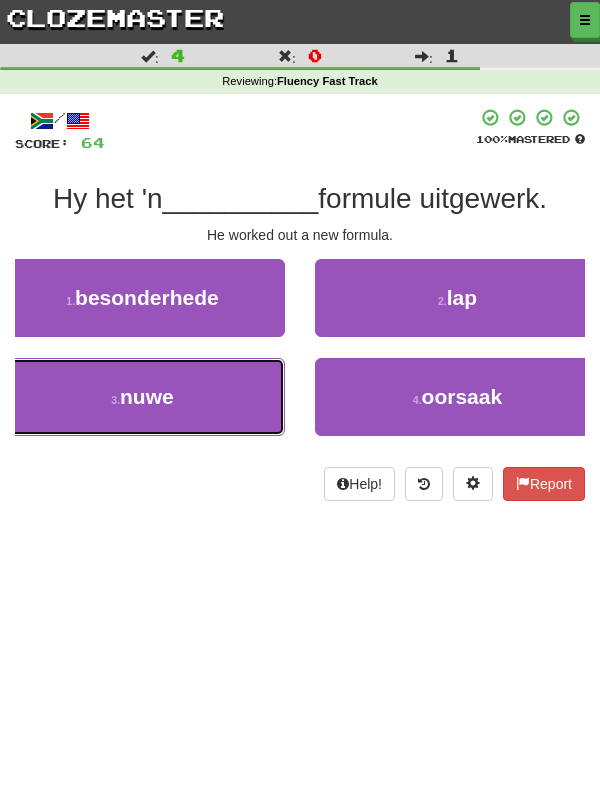 click on "3 .  nuwe" at bounding box center (142, 397) 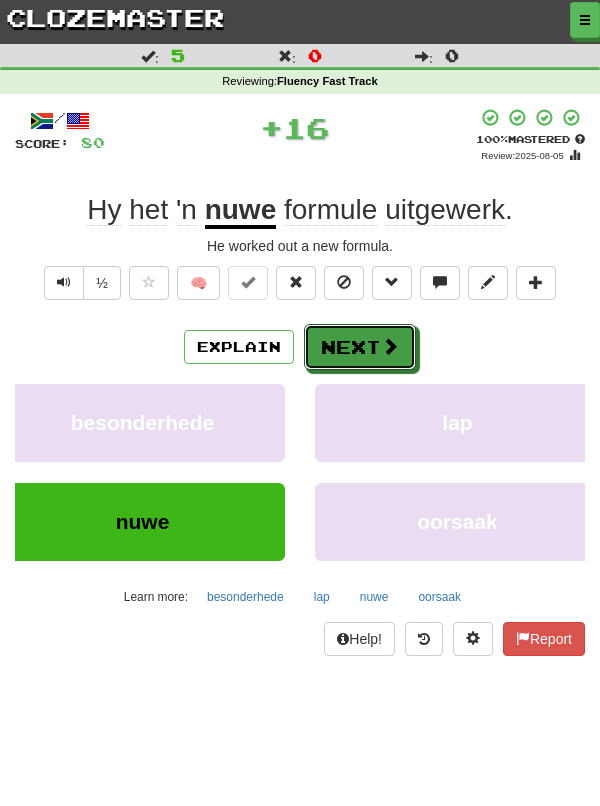 click on "Next" at bounding box center (360, 347) 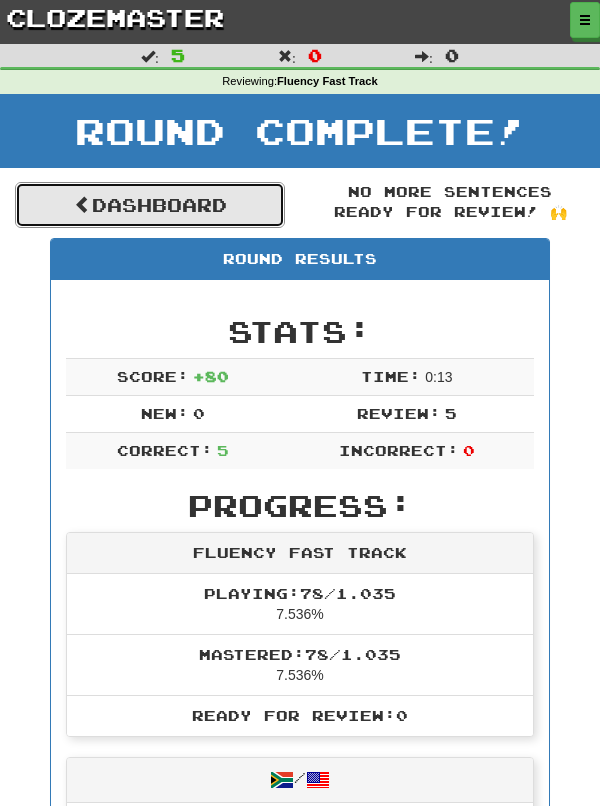 click on "Dashboard" at bounding box center (150, 205) 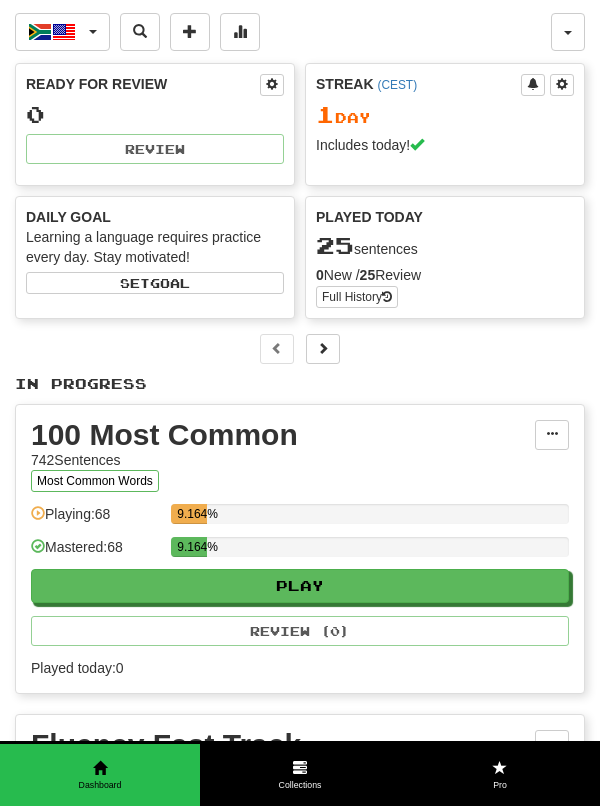 scroll, scrollTop: 0, scrollLeft: 0, axis: both 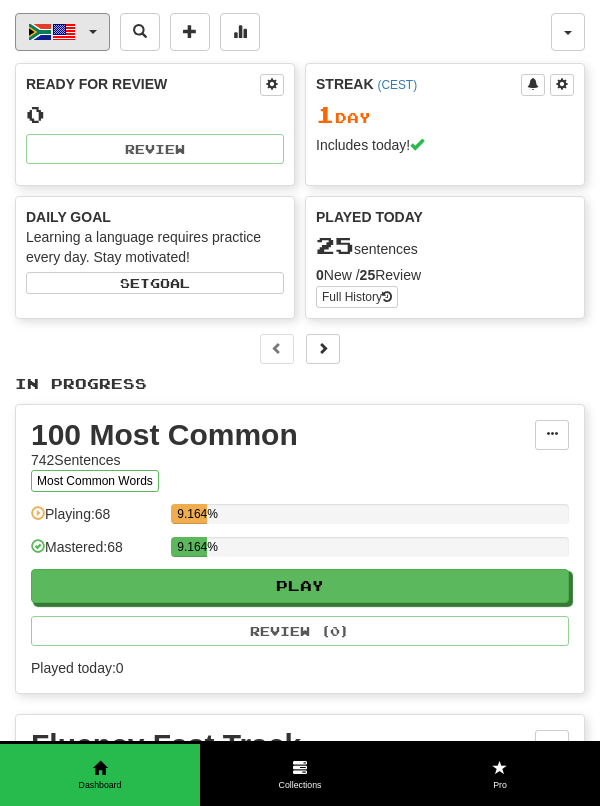 click on "Afrikaans  /  English" at bounding box center (62, 32) 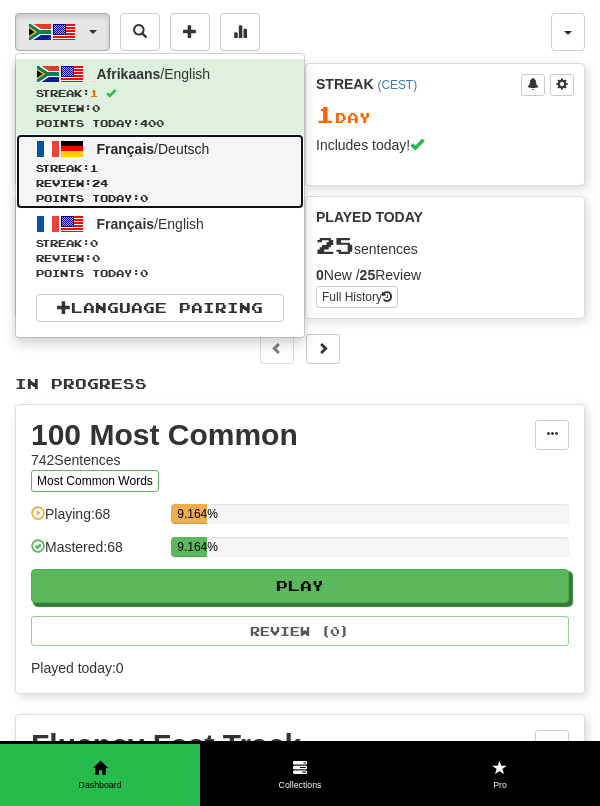click on "Points today:  0" at bounding box center (160, 198) 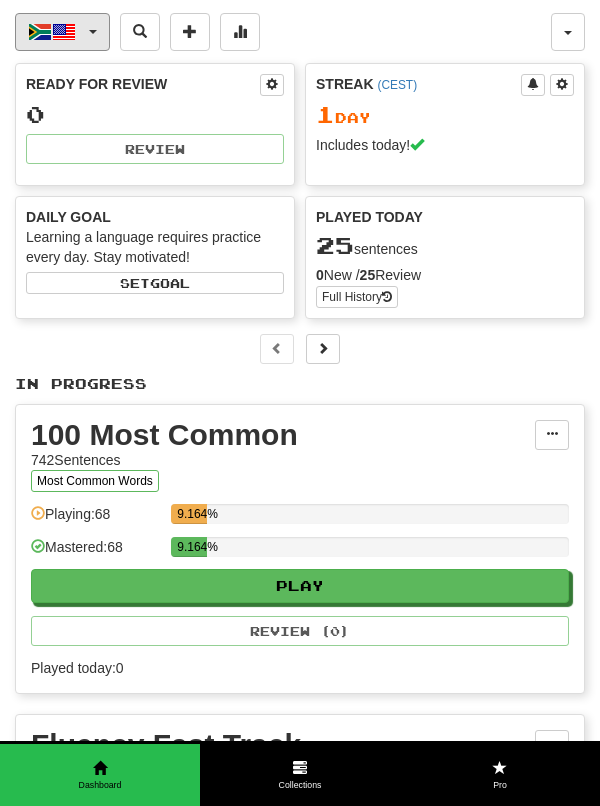 click on "Afrikaans  /  English" at bounding box center (62, 32) 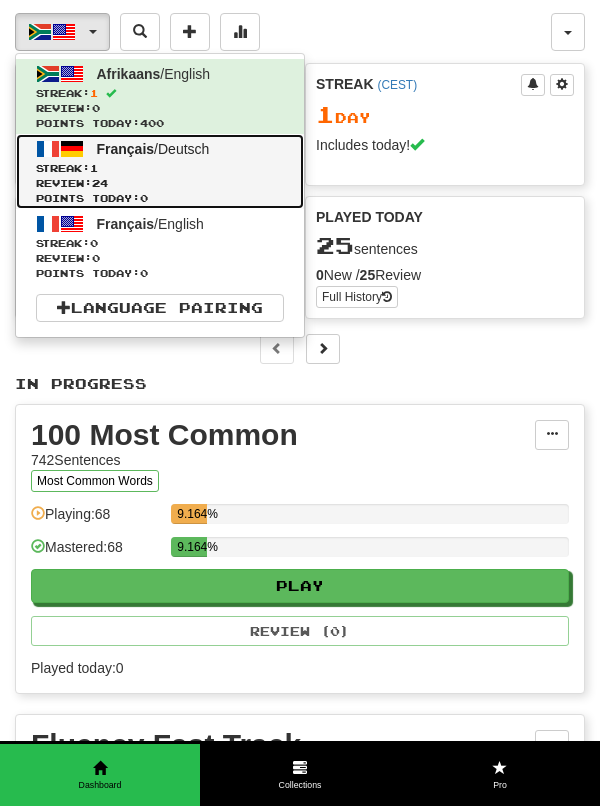 click on "Review:  24" at bounding box center [160, 183] 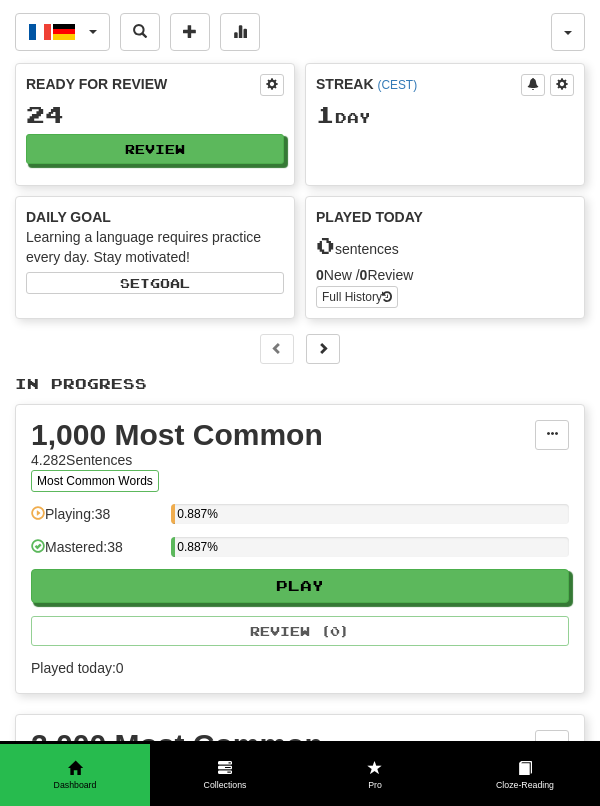 scroll, scrollTop: 0, scrollLeft: 0, axis: both 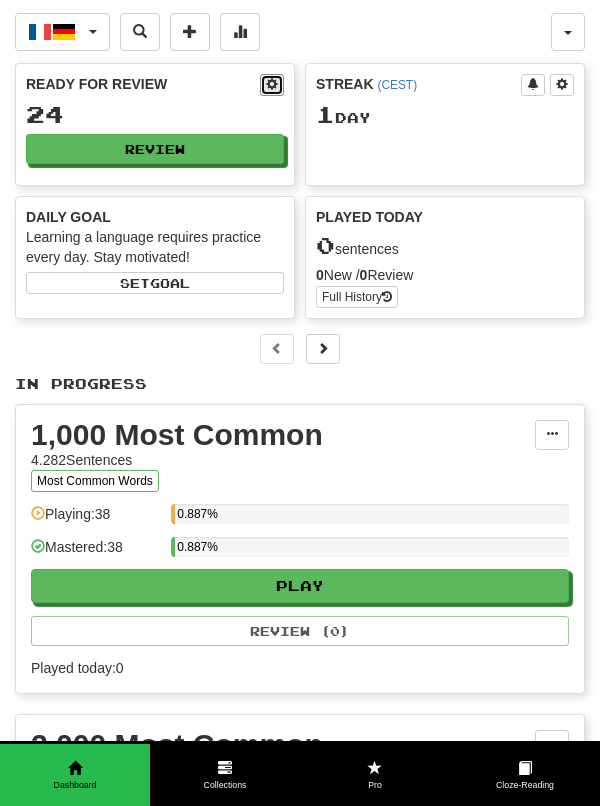 click at bounding box center (272, 85) 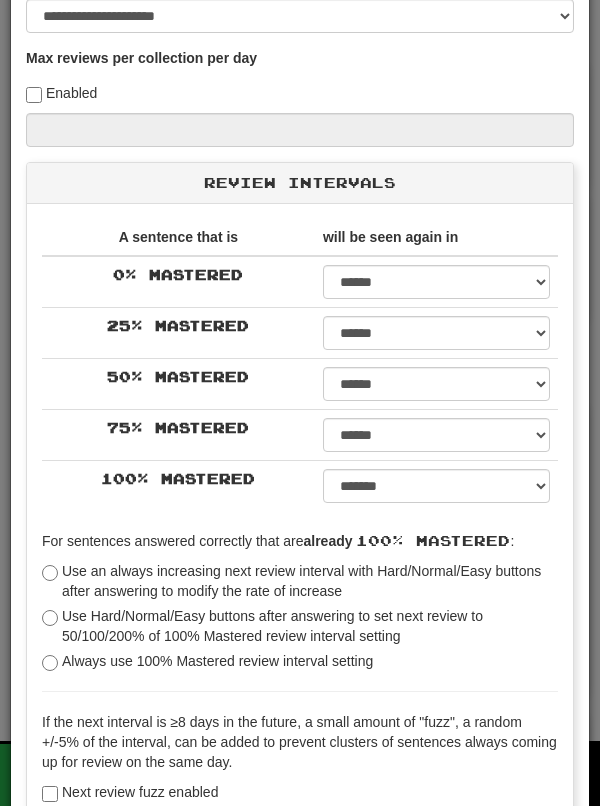 scroll, scrollTop: 208, scrollLeft: 0, axis: vertical 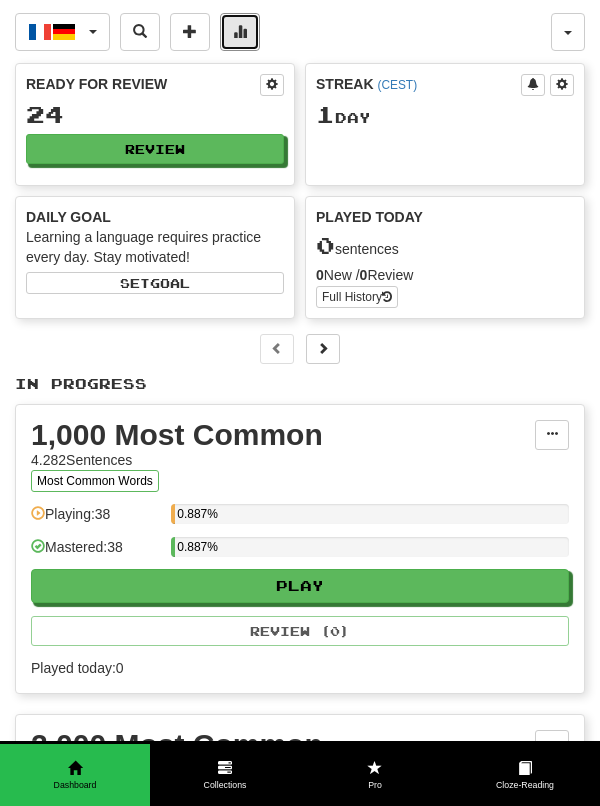 click at bounding box center [240, 32] 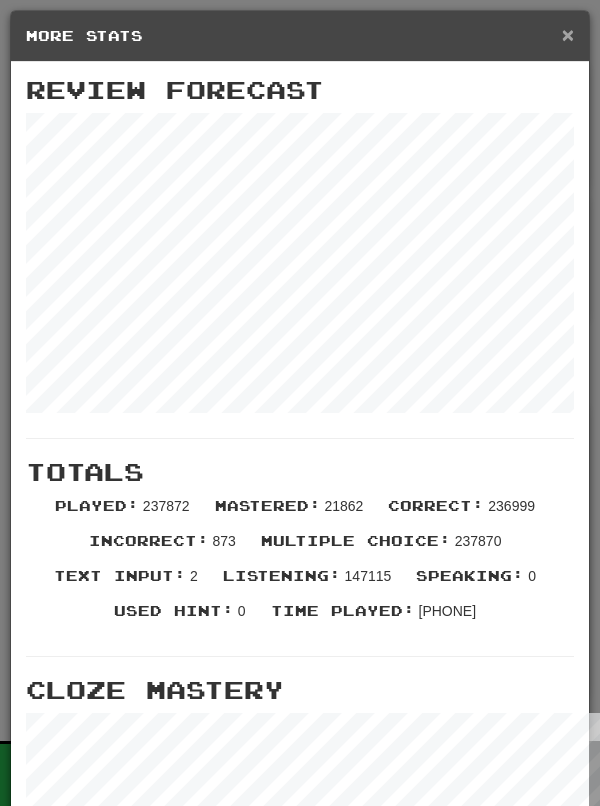 click on "×" at bounding box center (568, 34) 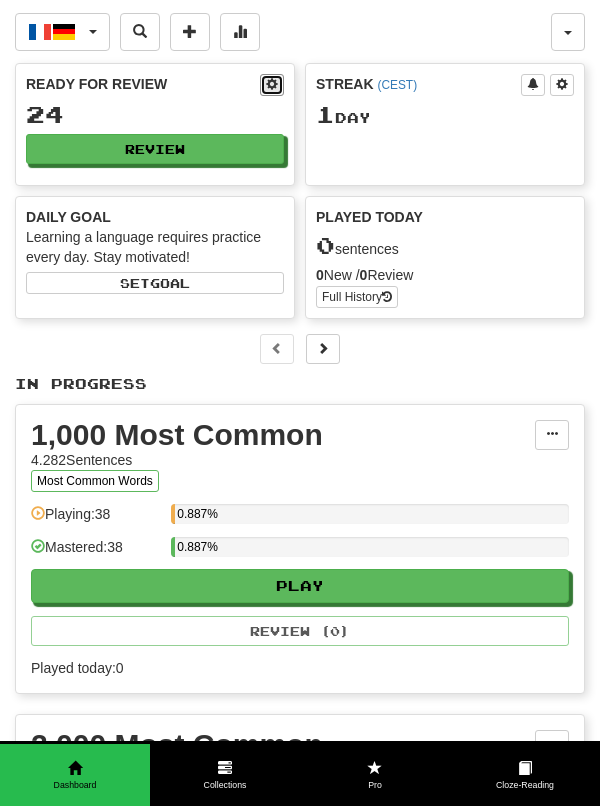 click at bounding box center [272, 84] 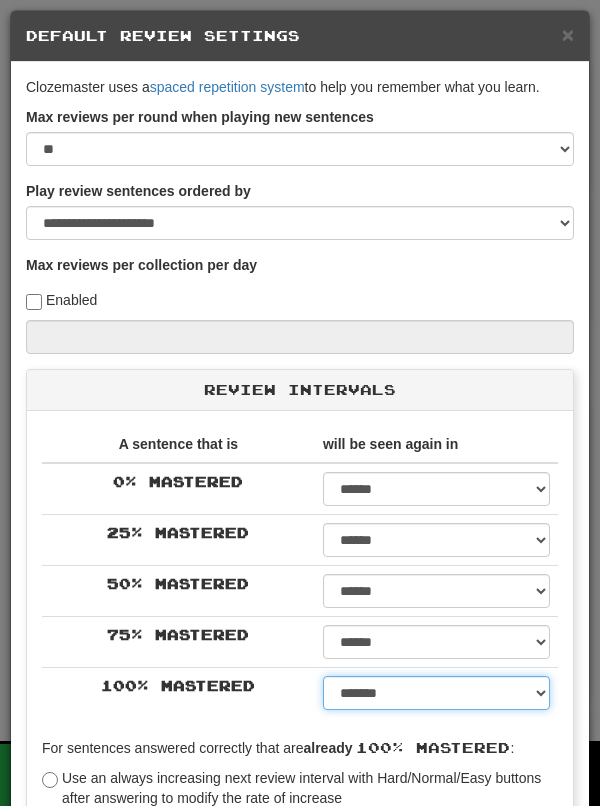 click on "****** ****** ****** ****** ****** ****** ****** ****** ****** ******* ******* ******* ******* ******* ******* ******* ******* ******* ******* ******* ******* ******* ******* ******* ******* ******* ******* ******* ******* ******* ******* ******* ******* ******* ******* ******* ******* ******* ******* ******* ******* ******* ******** ******** ******** ******** ******** ******** ******** ******** ******** *****" at bounding box center (436, 693) 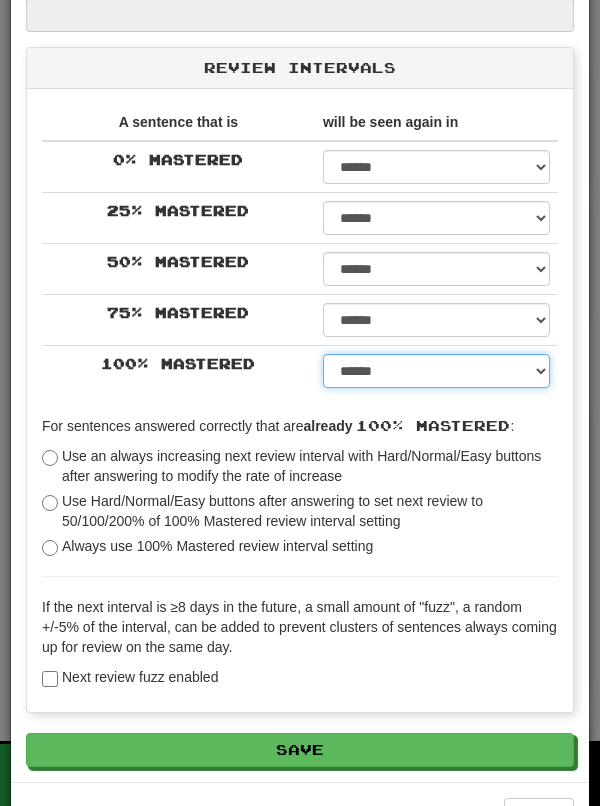 scroll, scrollTop: 323, scrollLeft: 0, axis: vertical 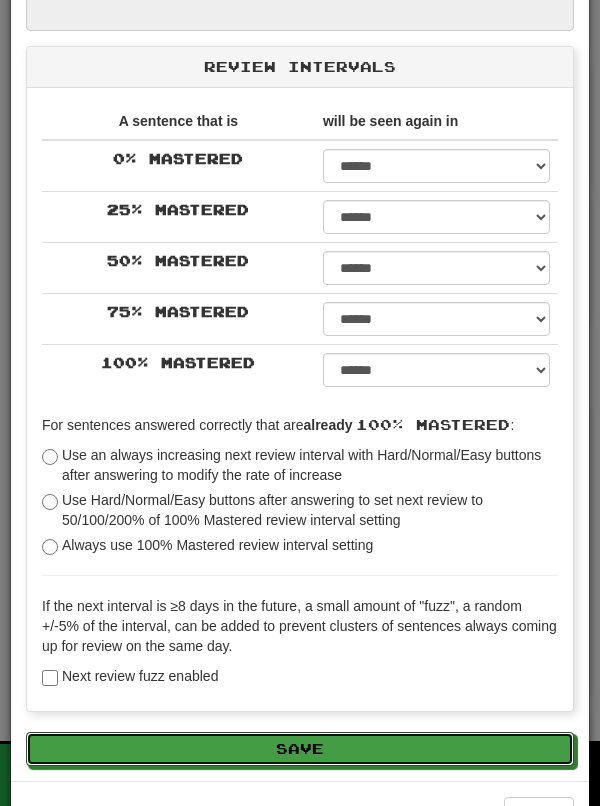click on "Save" at bounding box center [300, 749] 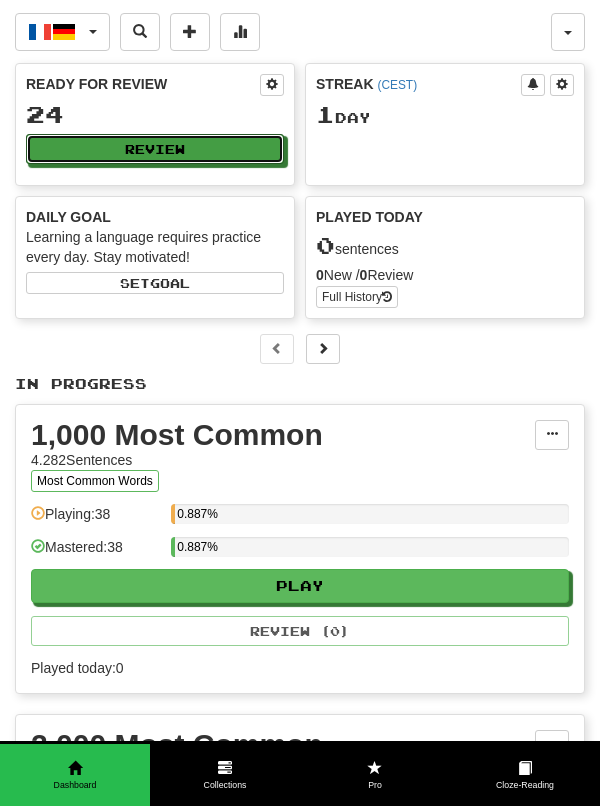click on "Review" at bounding box center [155, 149] 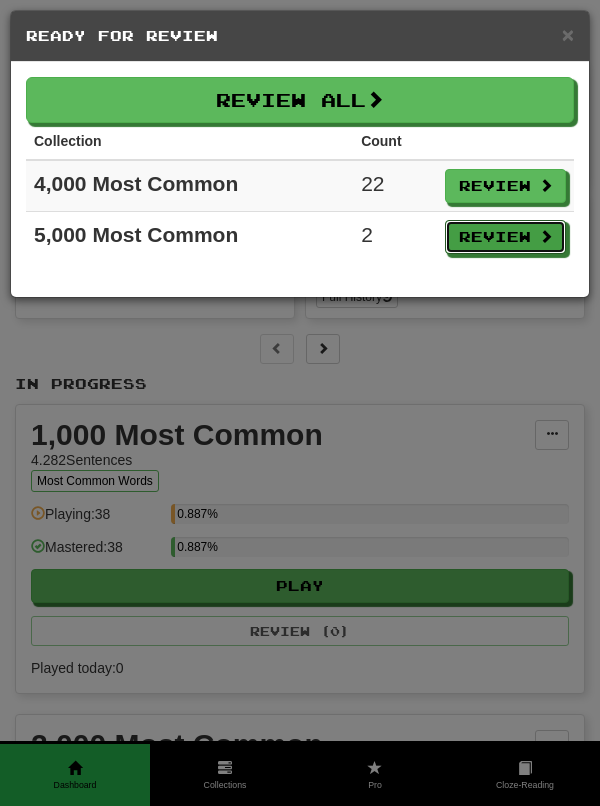 click on "Review" at bounding box center [505, 237] 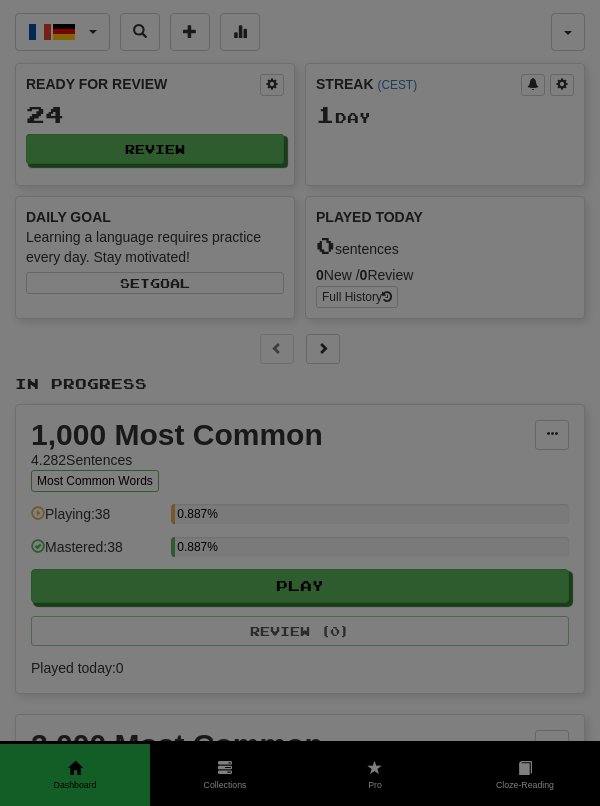 select on "**" 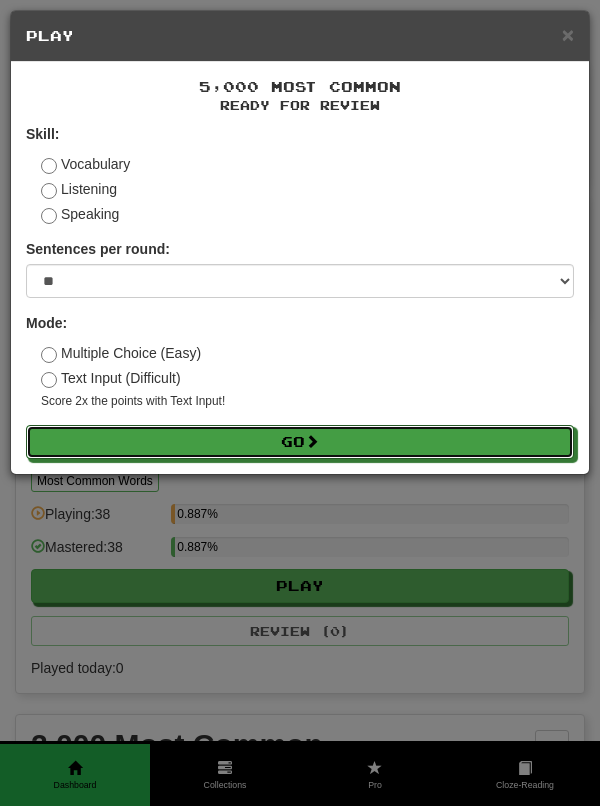 click on "Go" at bounding box center [300, 442] 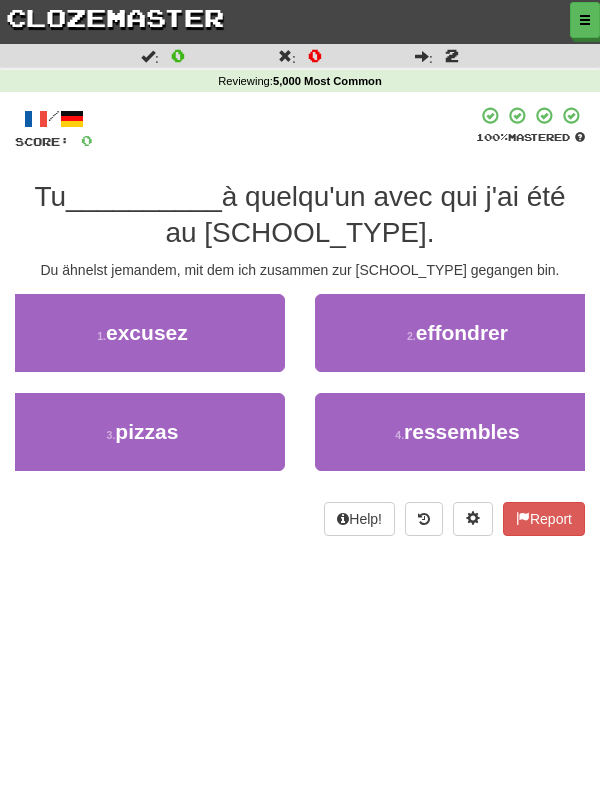 scroll, scrollTop: 0, scrollLeft: 0, axis: both 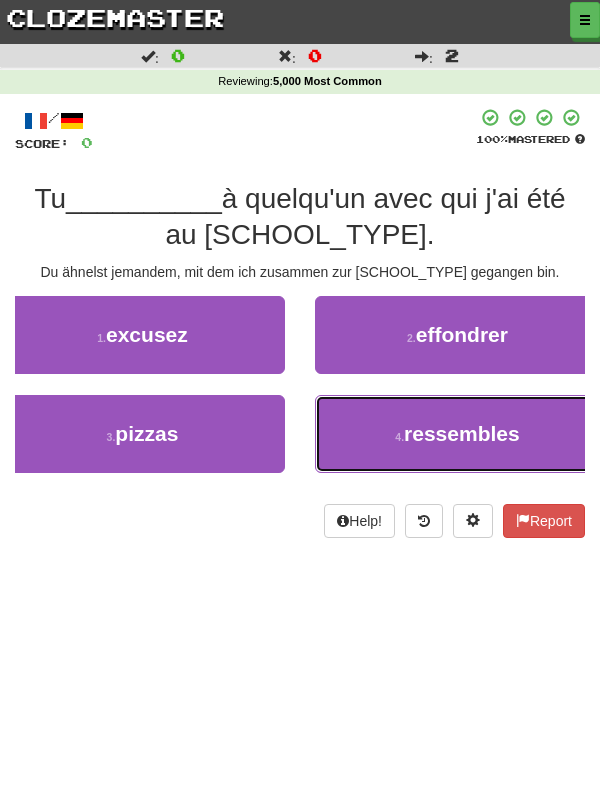 click on "ressembles" at bounding box center (462, 433) 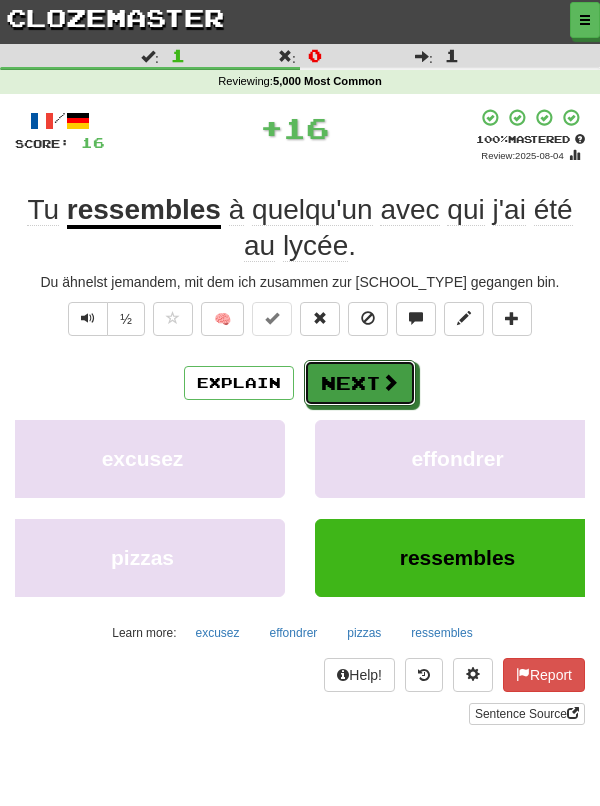 click on "Next" at bounding box center [360, 383] 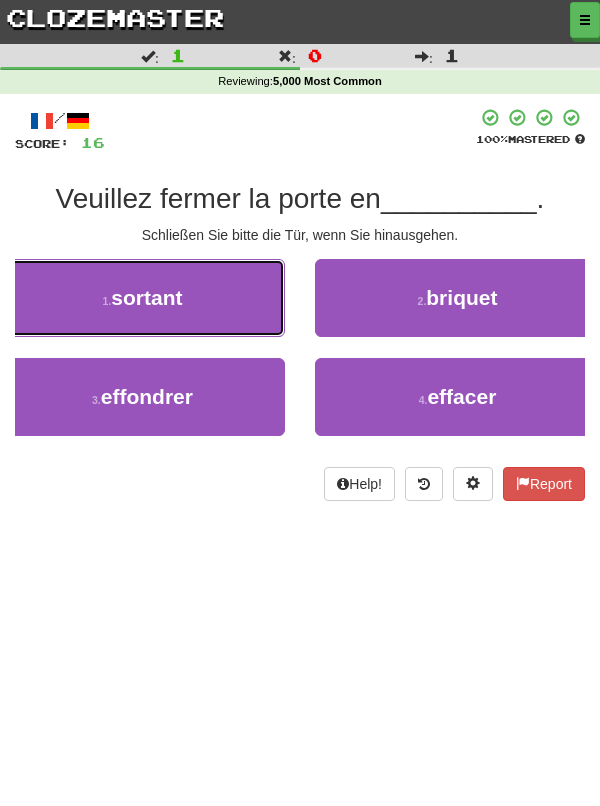 click on "1 .  sortant" at bounding box center (142, 298) 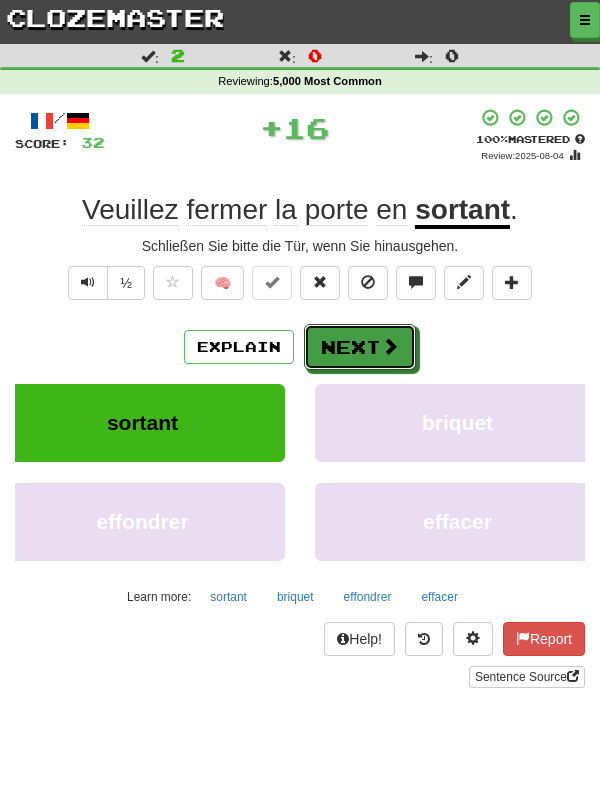 click at bounding box center [390, 346] 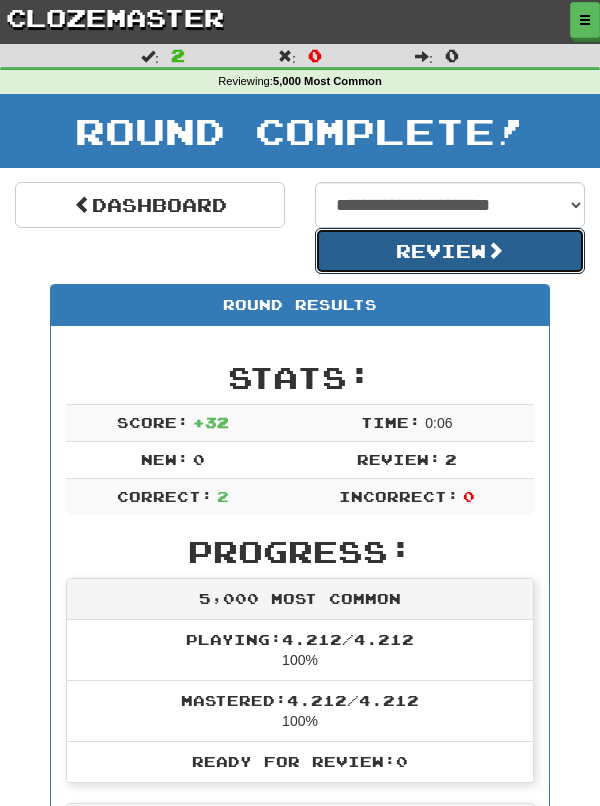 click at bounding box center [495, 250] 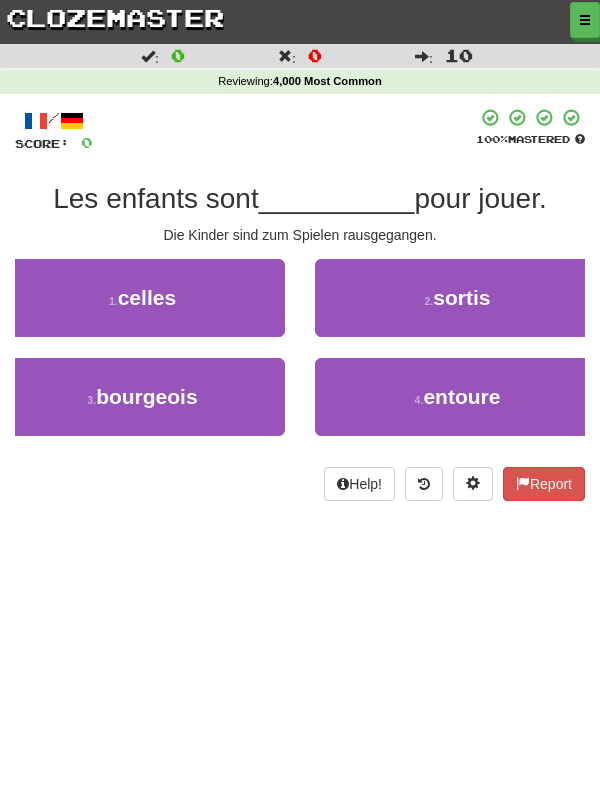 scroll, scrollTop: 0, scrollLeft: 0, axis: both 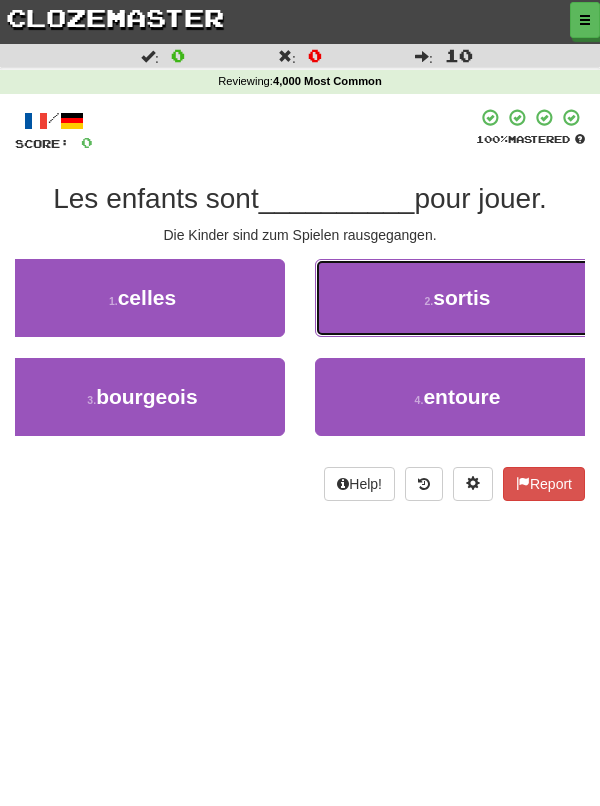 click on "2 .  sortis" at bounding box center [457, 298] 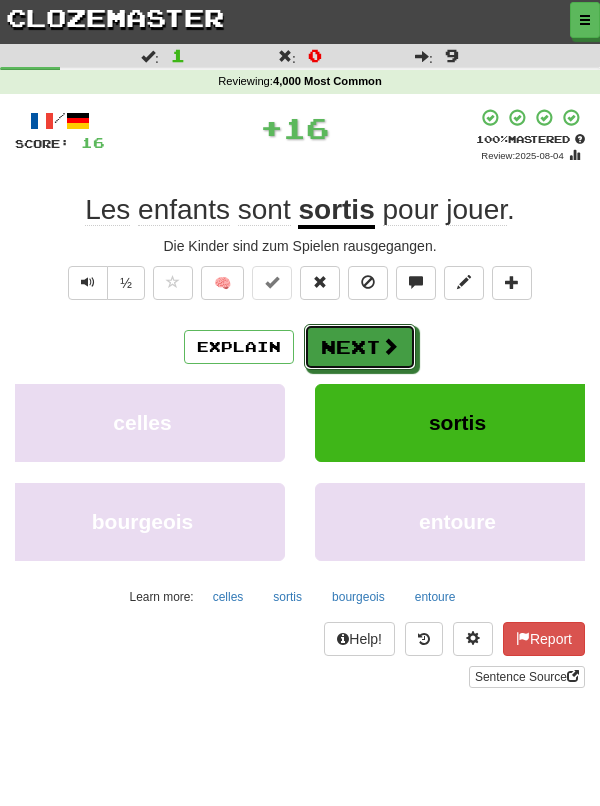 click on "Next" at bounding box center (360, 347) 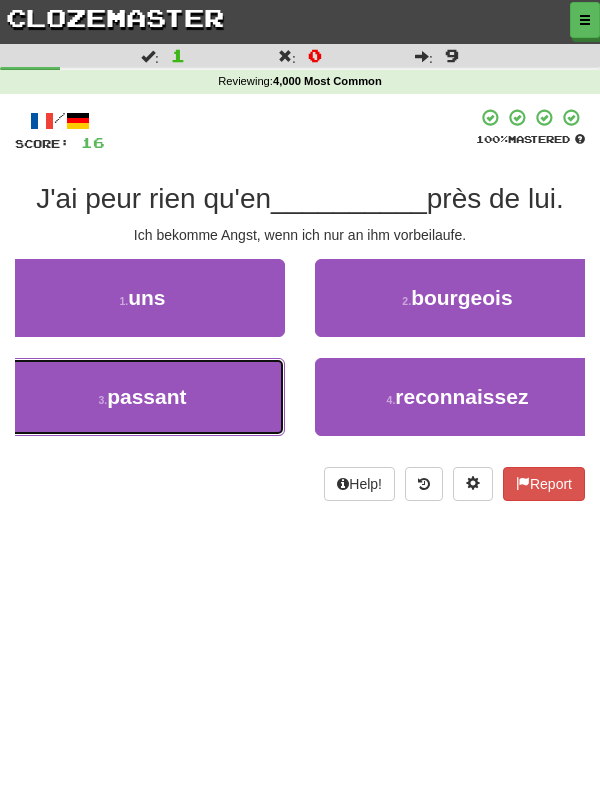 click on "3 .  passant" at bounding box center (142, 397) 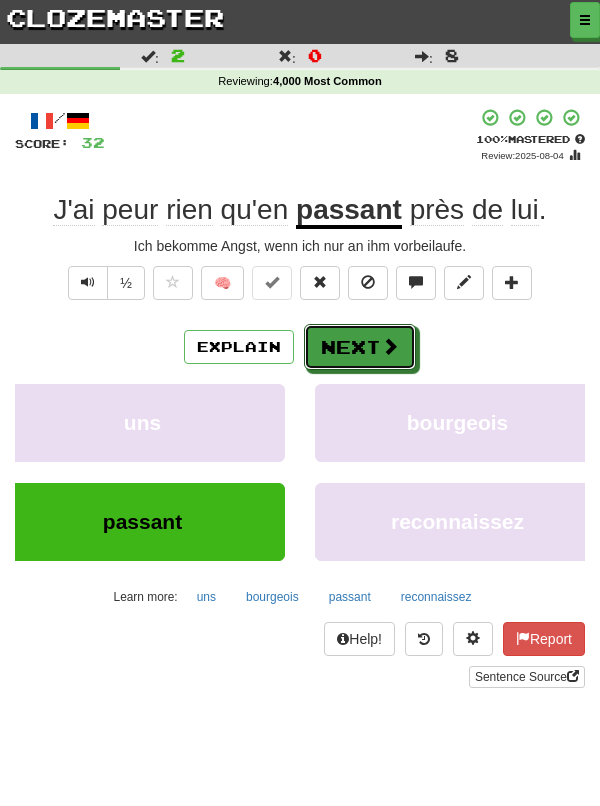 click on "Next" at bounding box center (360, 347) 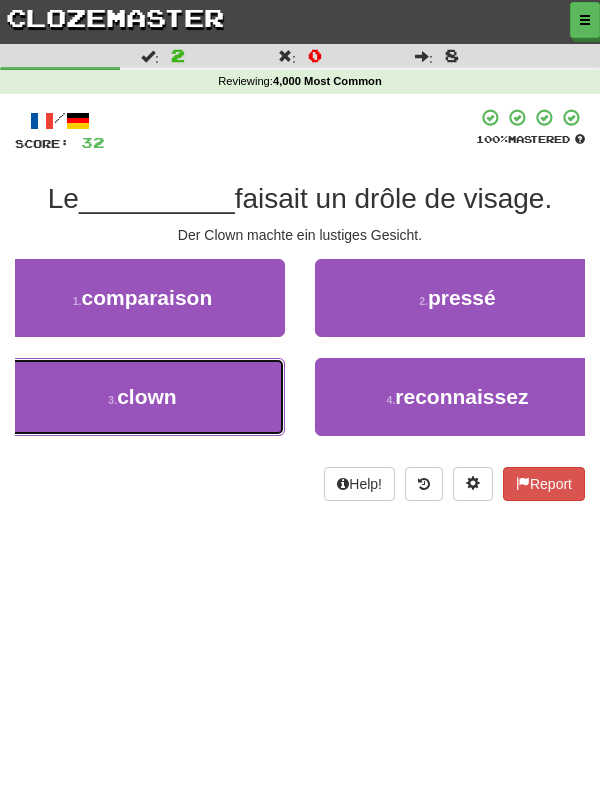click on "3 .  clown" at bounding box center (142, 397) 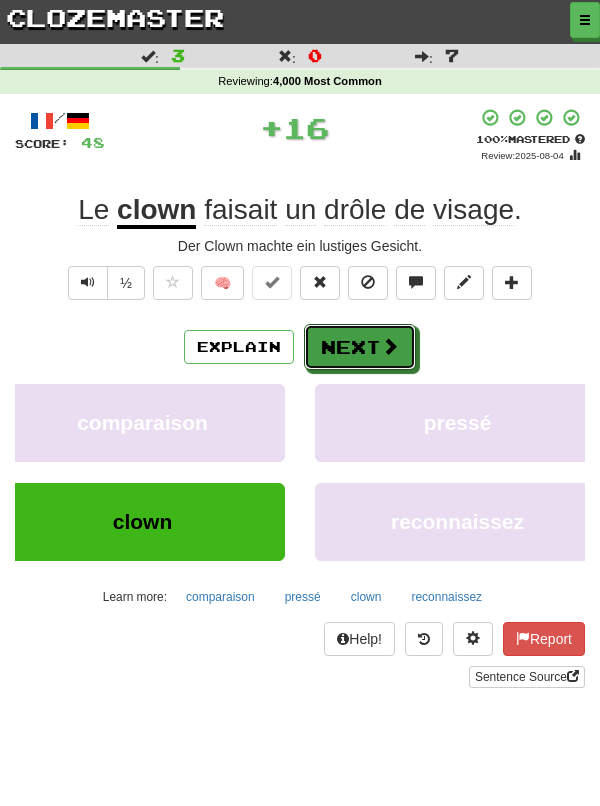 click on "Next" at bounding box center (360, 347) 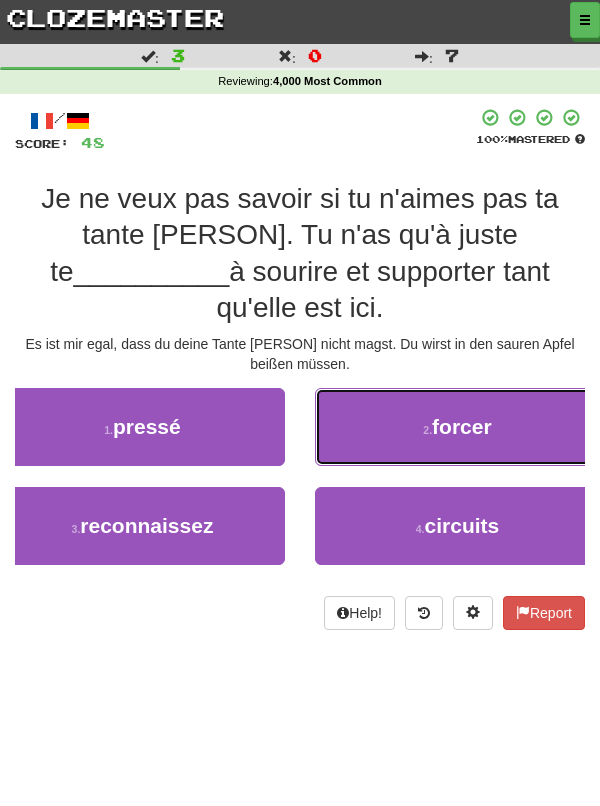 click on "2 .  forcer" at bounding box center (457, 427) 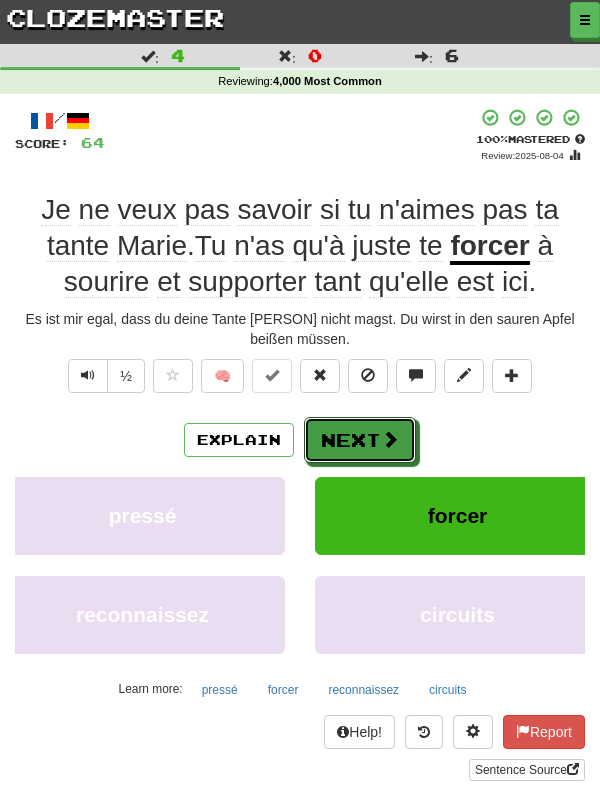 click on "Next" at bounding box center [360, 440] 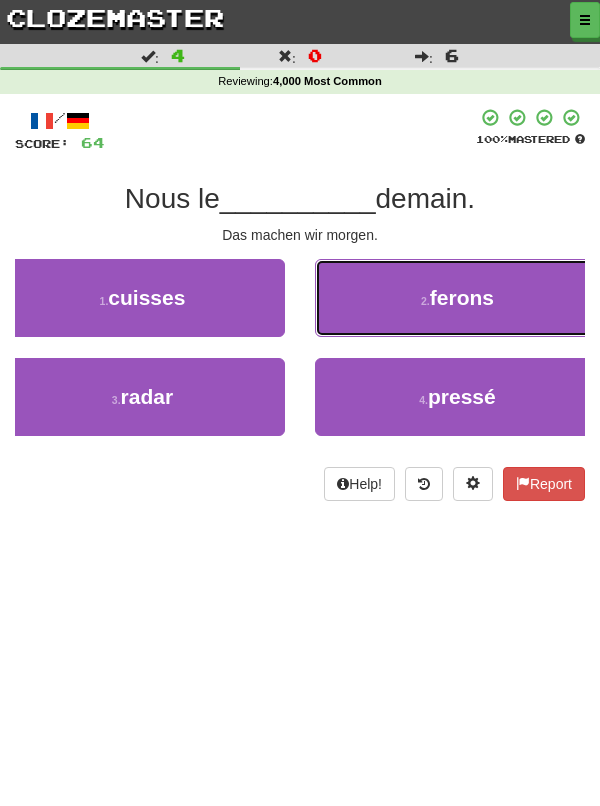 click on "2 .  ferons" at bounding box center [457, 298] 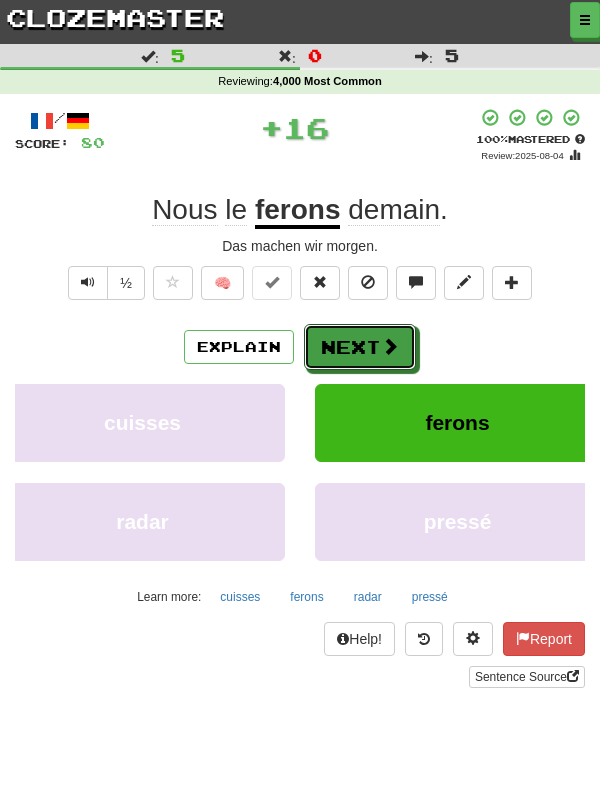 click on "Next" at bounding box center [360, 347] 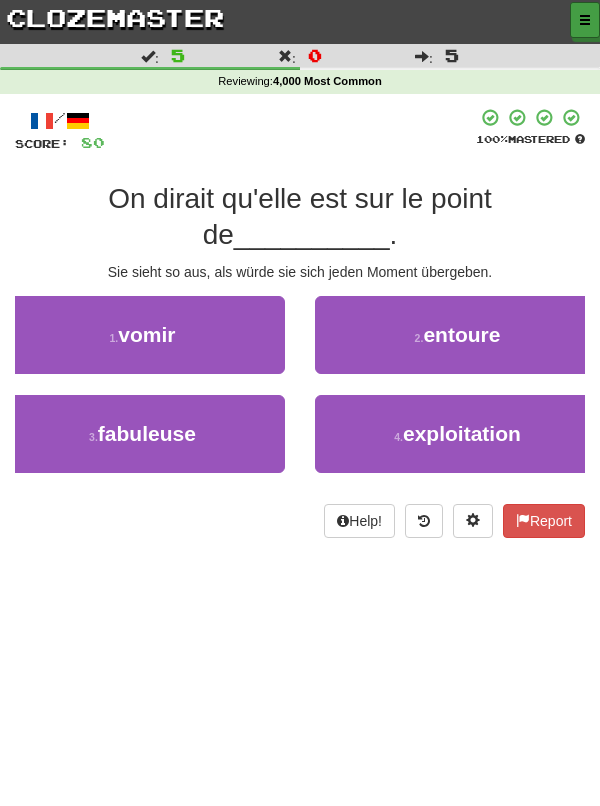 click at bounding box center (585, 20) 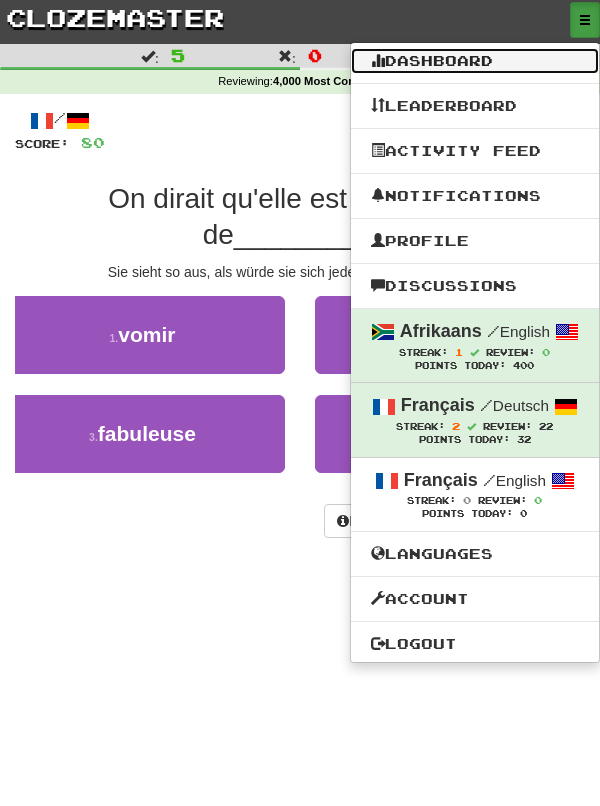 click on "Dashboard" at bounding box center (475, 61) 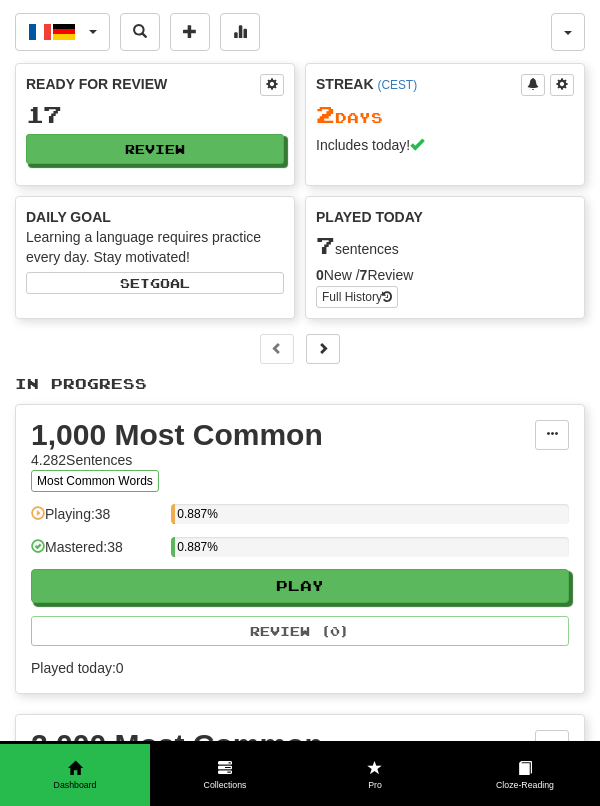 scroll, scrollTop: 0, scrollLeft: 0, axis: both 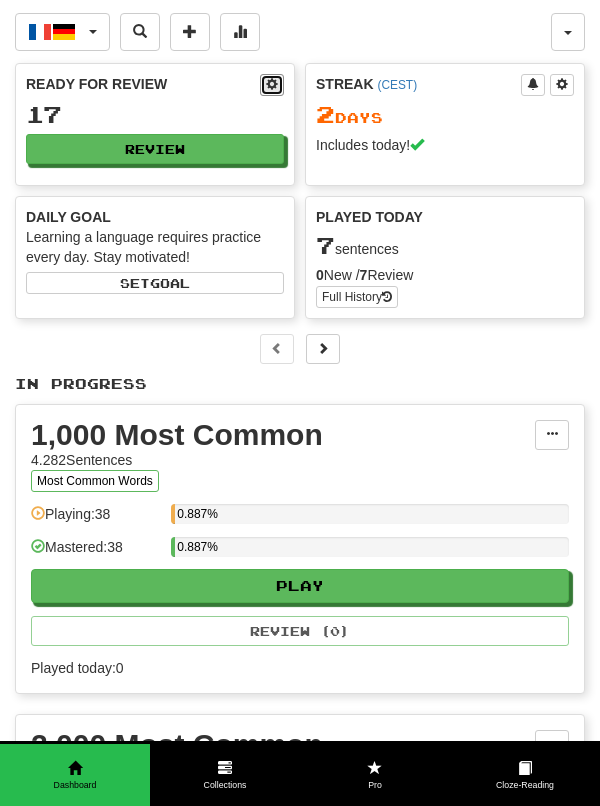 click at bounding box center [272, 85] 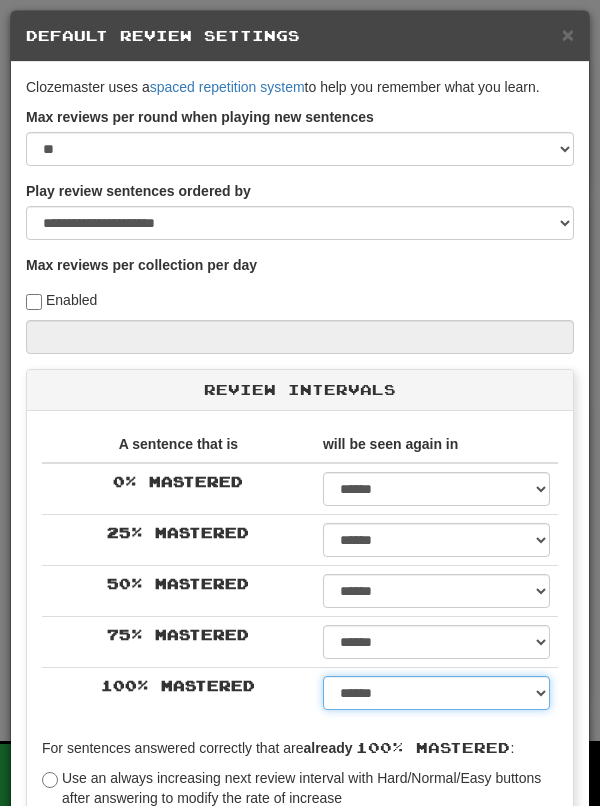 click on "****** ****** ****** ****** ****** ****** ****** ****** ****** ******* ******* ******* ******* ******* ******* ******* ******* ******* ******* ******* ******* ******* ******* ******* ******* ******* ******* ******* ******* ******* ******* ******* ******* ******* ******* ******* ******* ******* ******* ******* ******* ******* ******** ******** ******** ******** ******** ******** ******** ******** ******** *****" at bounding box center [436, 693] 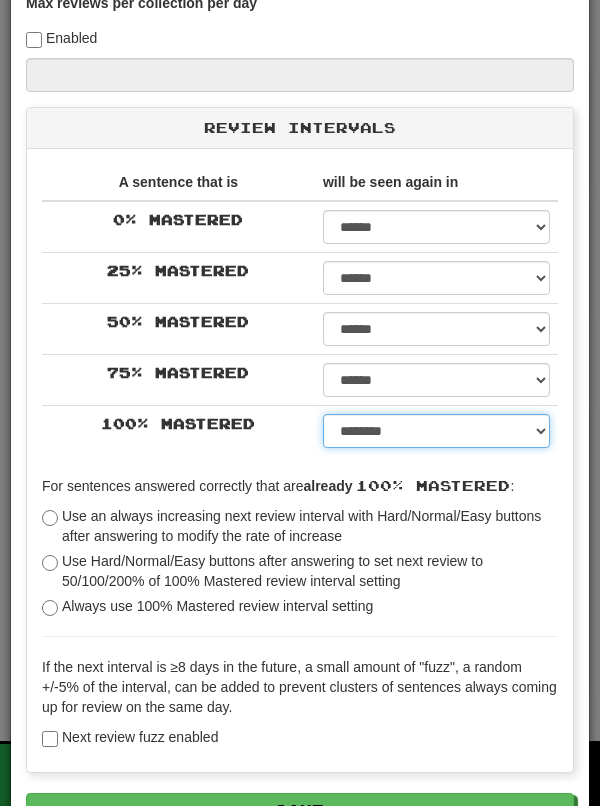 scroll, scrollTop: 279, scrollLeft: 0, axis: vertical 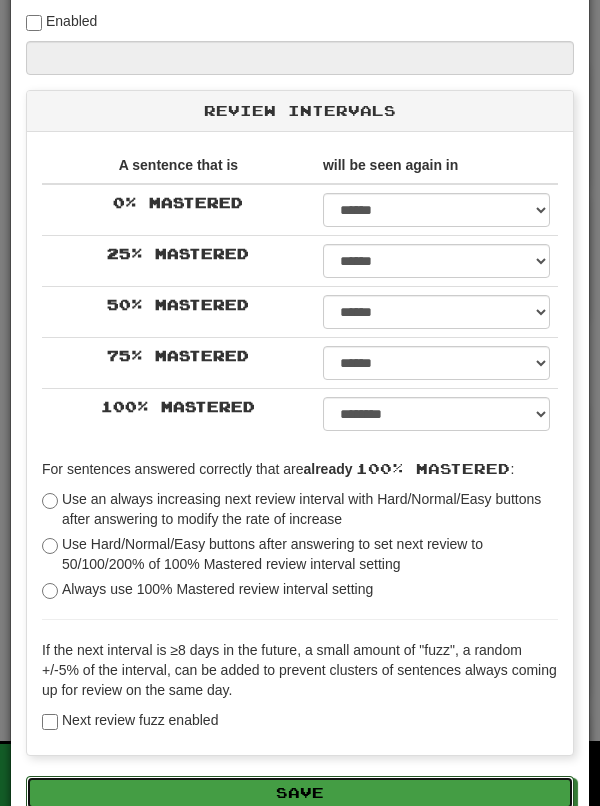 click on "Save" at bounding box center (300, 793) 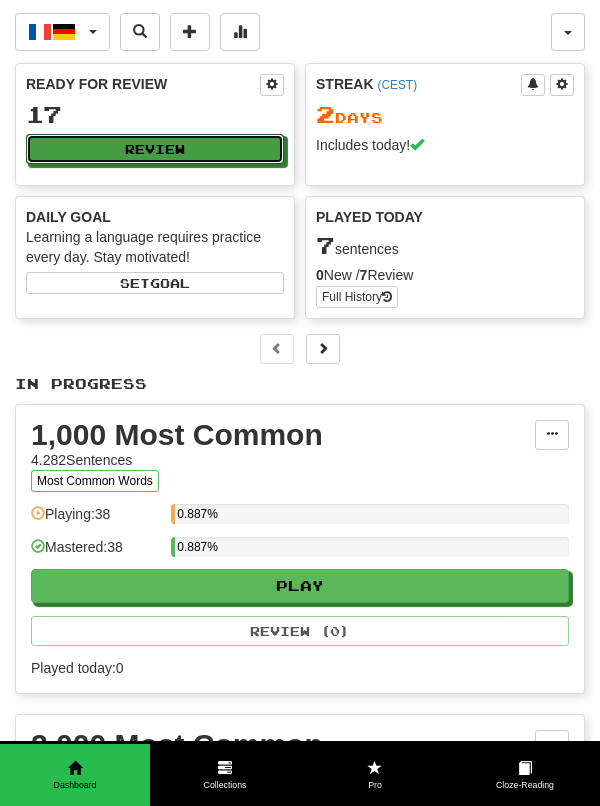 click on "Review" at bounding box center (155, 149) 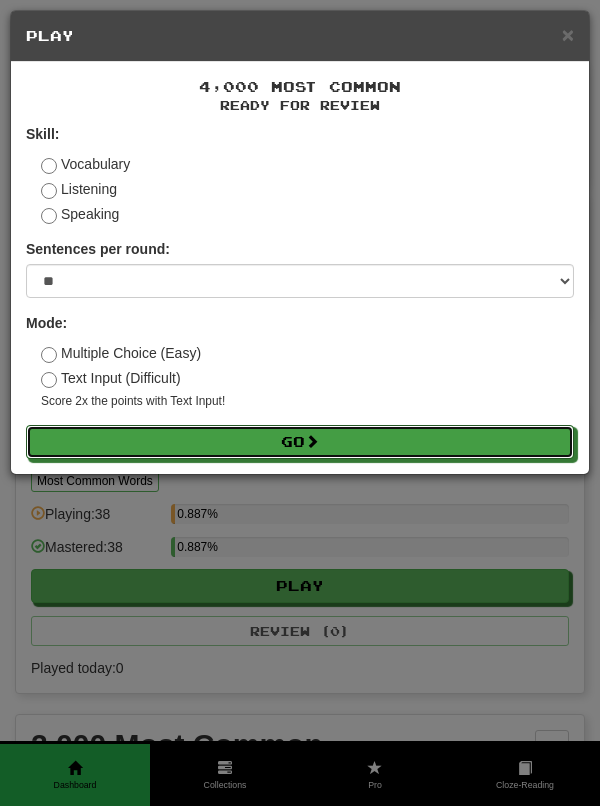 click on "Go" at bounding box center (300, 442) 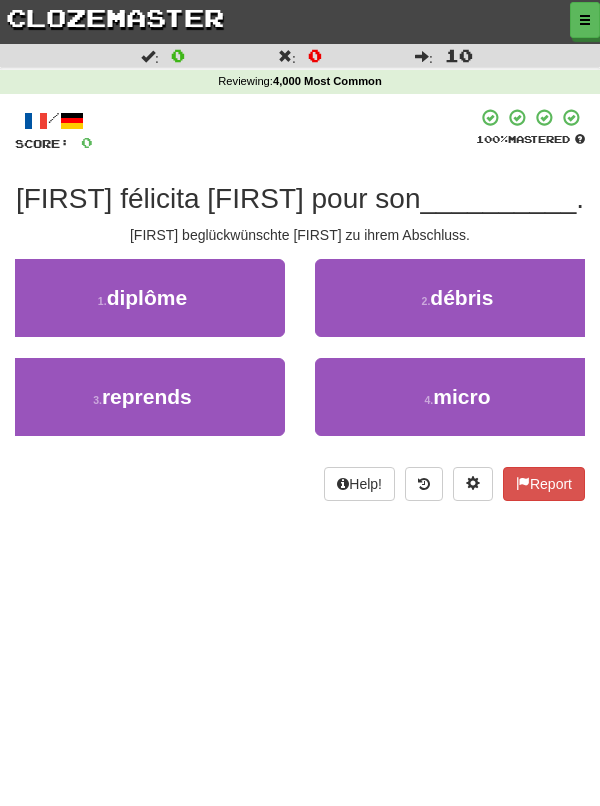 scroll, scrollTop: 0, scrollLeft: 0, axis: both 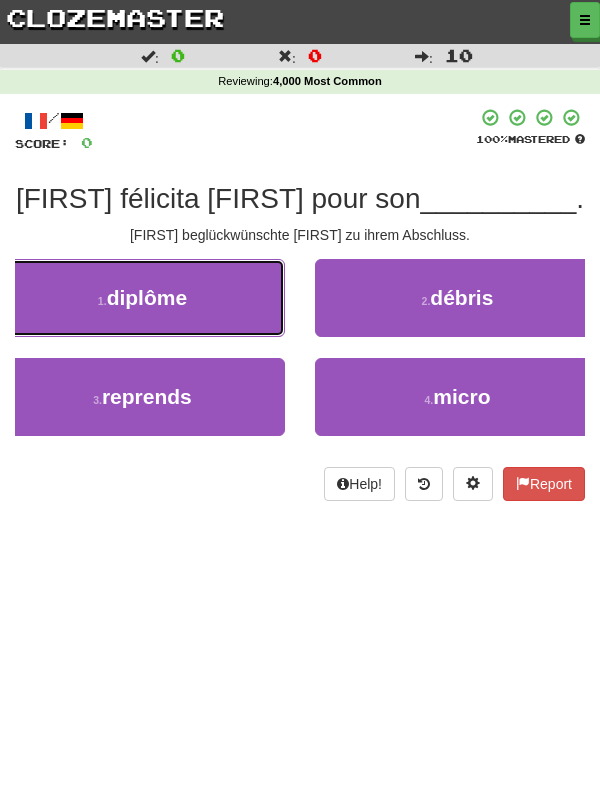 click on "1 .  diplôme" at bounding box center [142, 298] 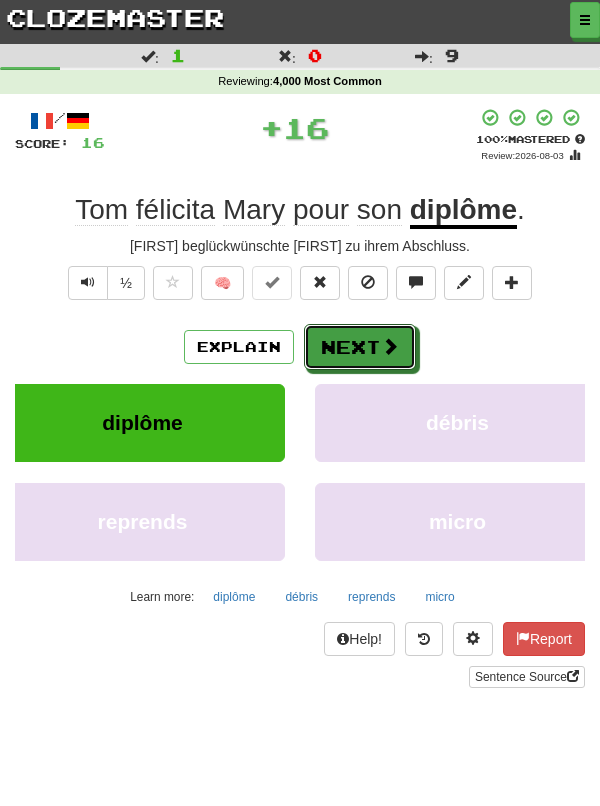 click on "Next" at bounding box center (360, 347) 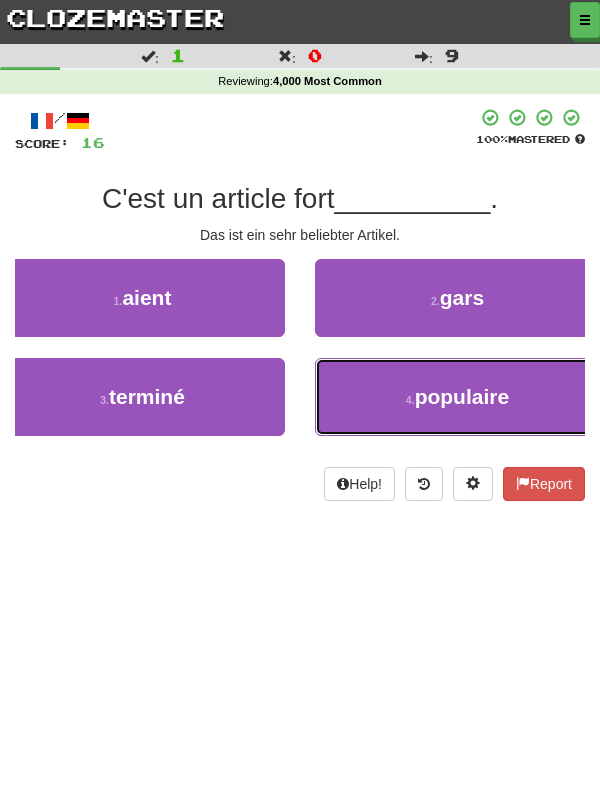 click on "populaire" at bounding box center [462, 396] 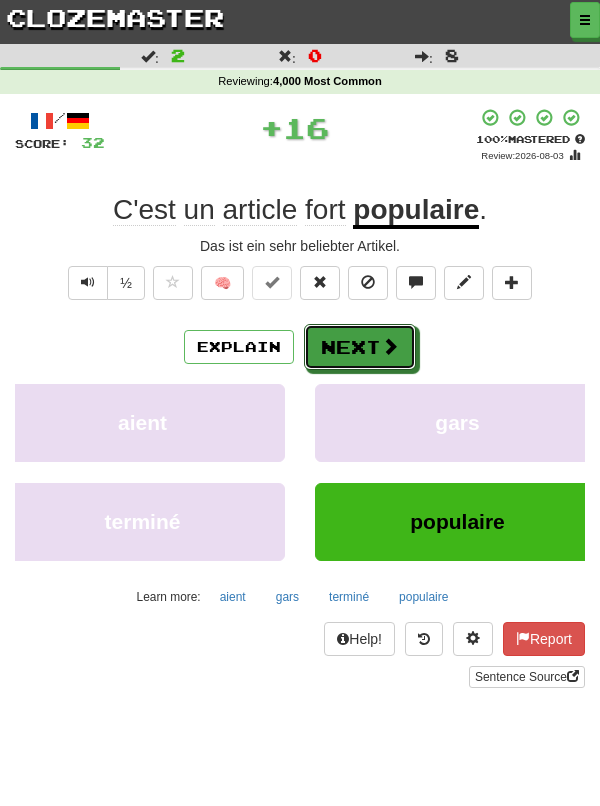 click on "Next" at bounding box center (360, 347) 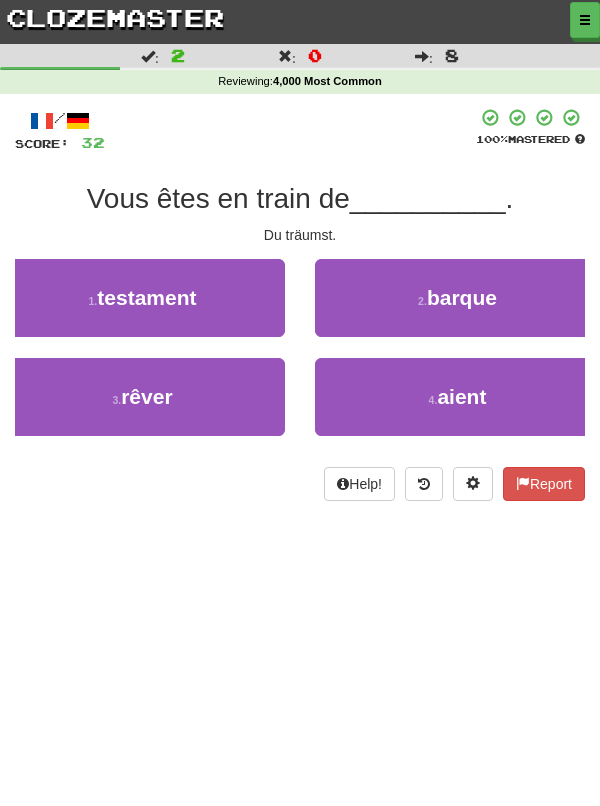 scroll, scrollTop: 5, scrollLeft: 0, axis: vertical 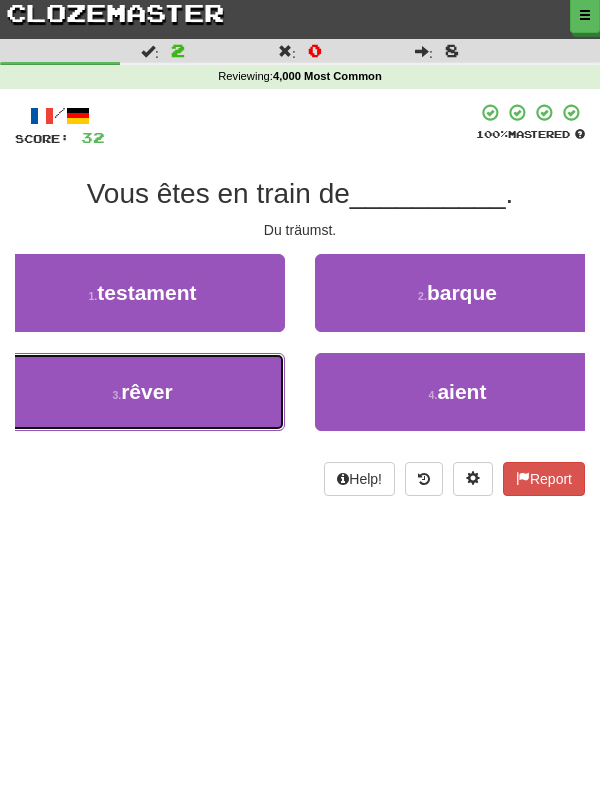 click on "3 .  rêver" at bounding box center [142, 392] 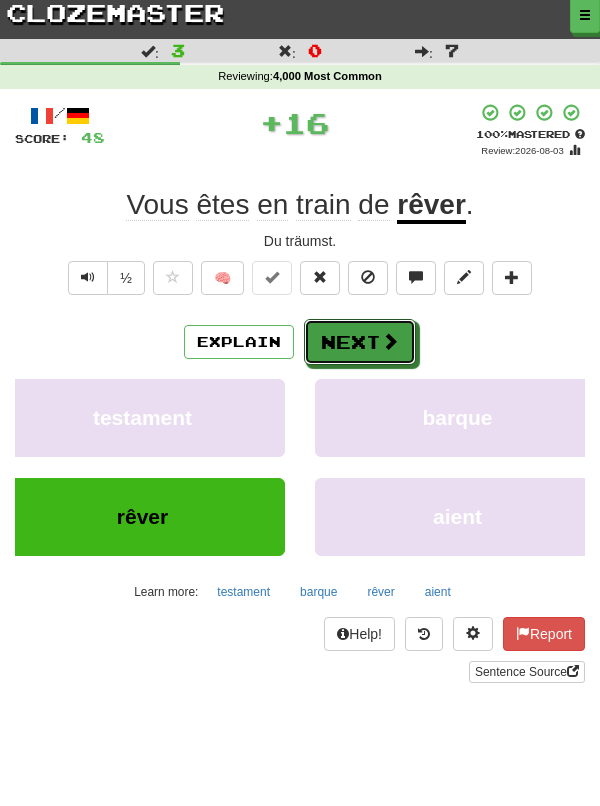 click at bounding box center (390, 341) 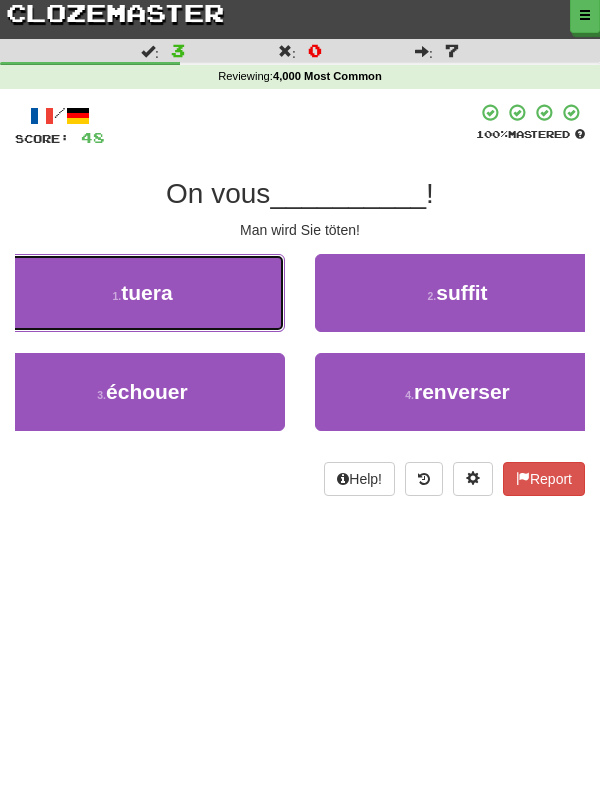 click on "1 .  tuera" at bounding box center (142, 293) 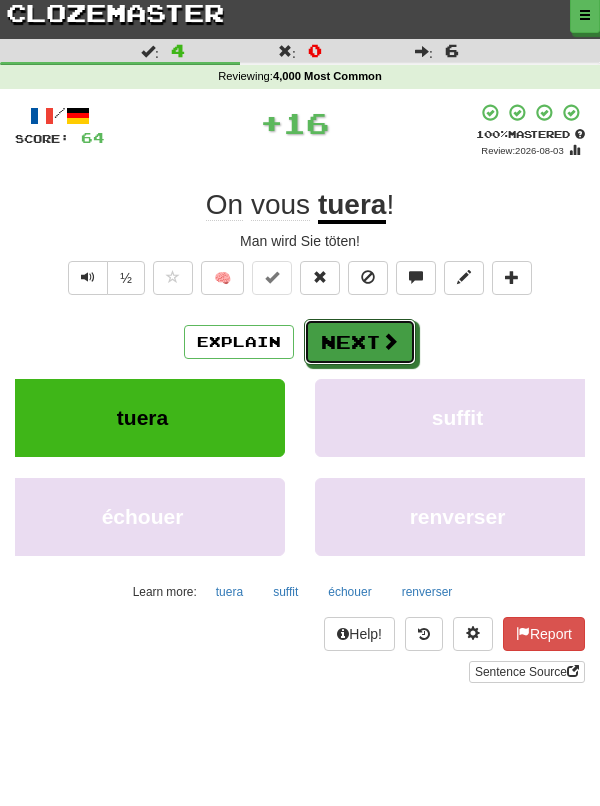 click at bounding box center [390, 341] 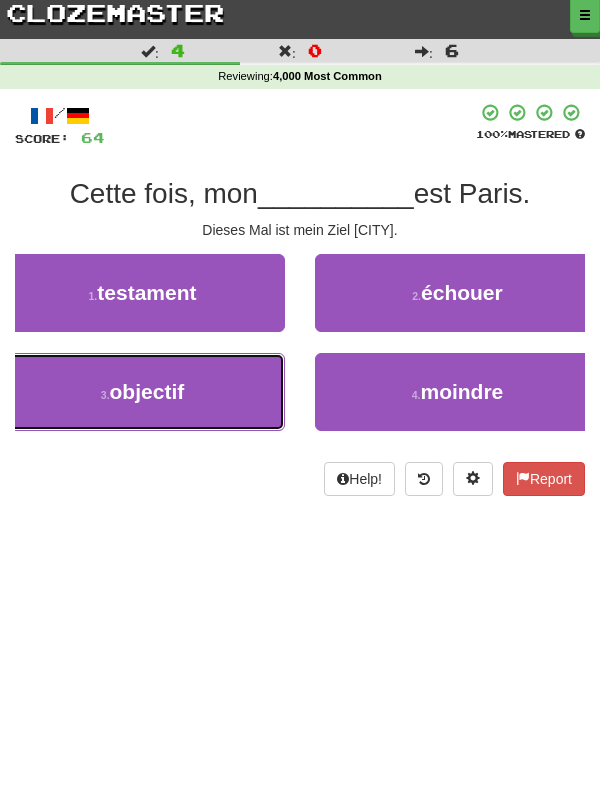 click on "3 .  objectif" at bounding box center [142, 392] 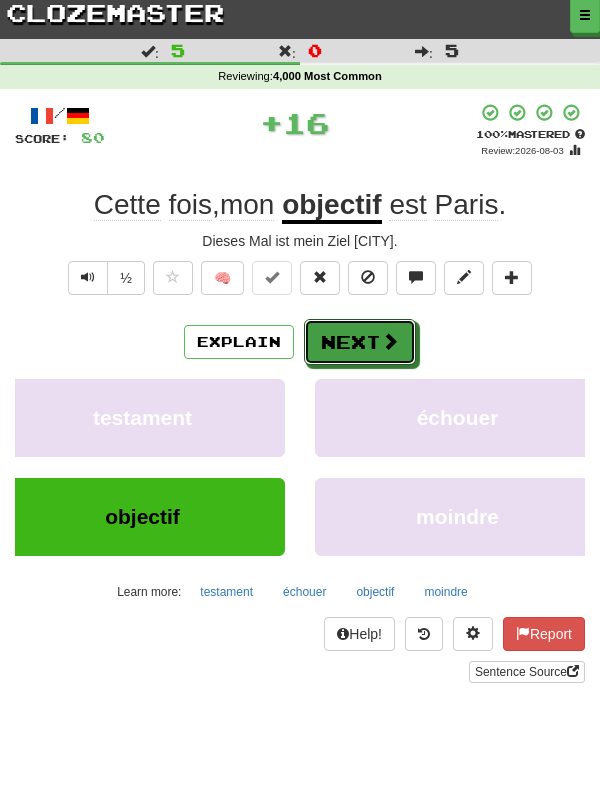 click on "Next" at bounding box center (360, 342) 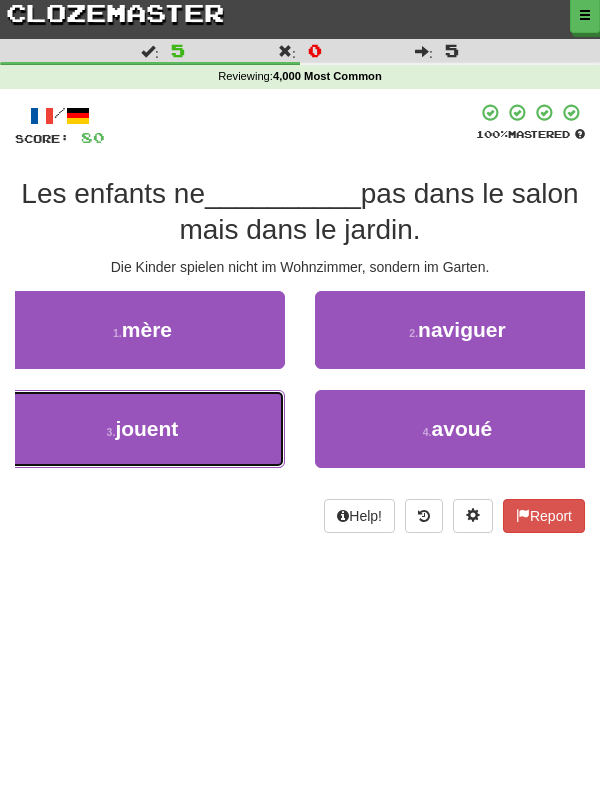 click on "3 .  jouent" at bounding box center [142, 429] 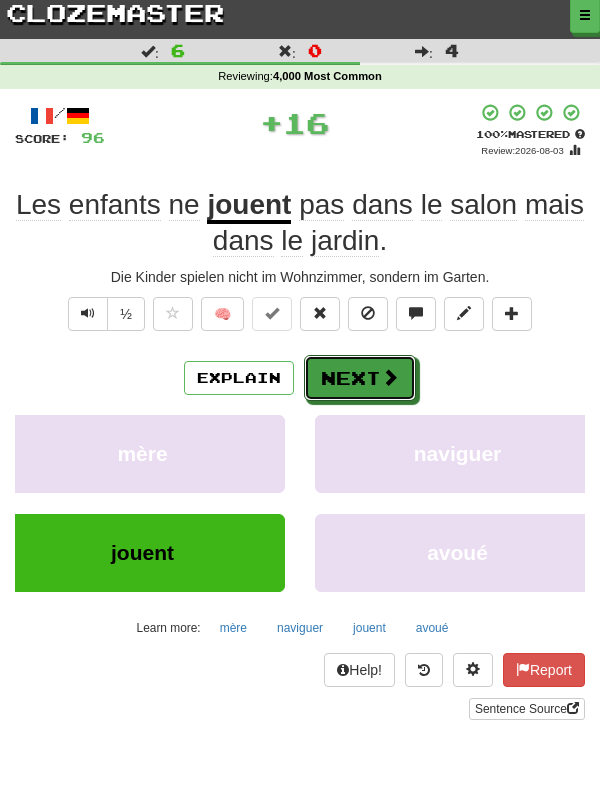 click on "Next" at bounding box center (360, 378) 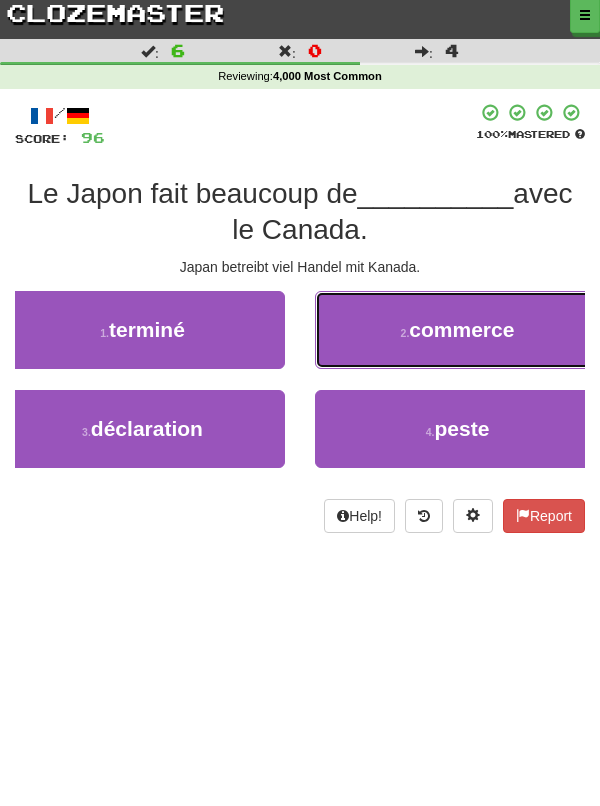 click on "commerce" at bounding box center (461, 329) 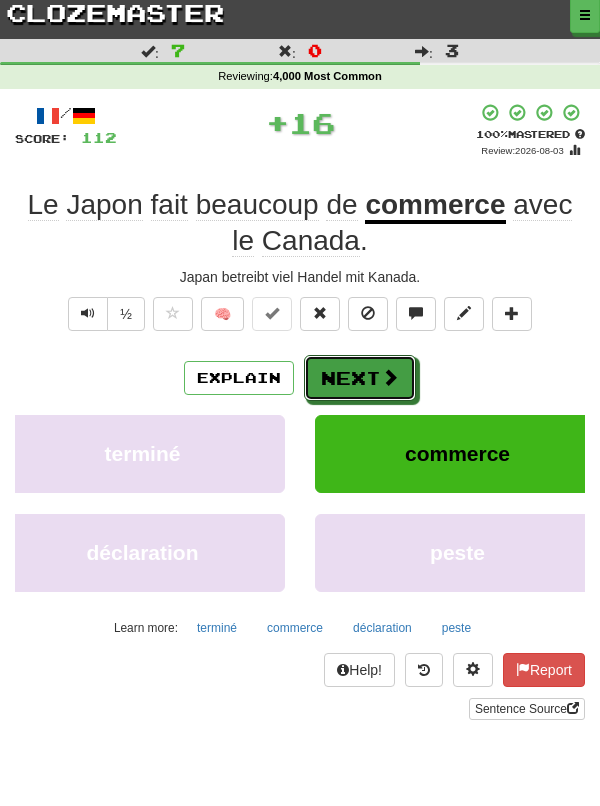 click on "Next" at bounding box center (360, 378) 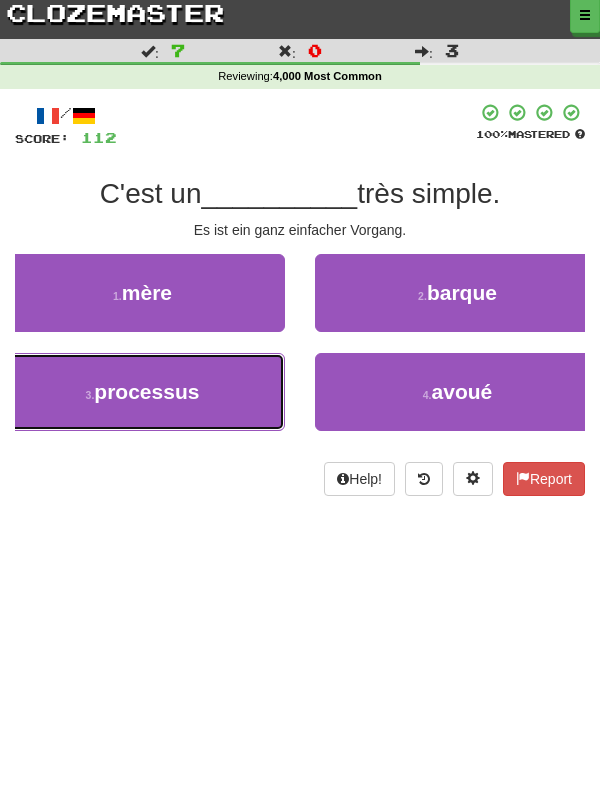 click on "3 .  processus" at bounding box center [142, 392] 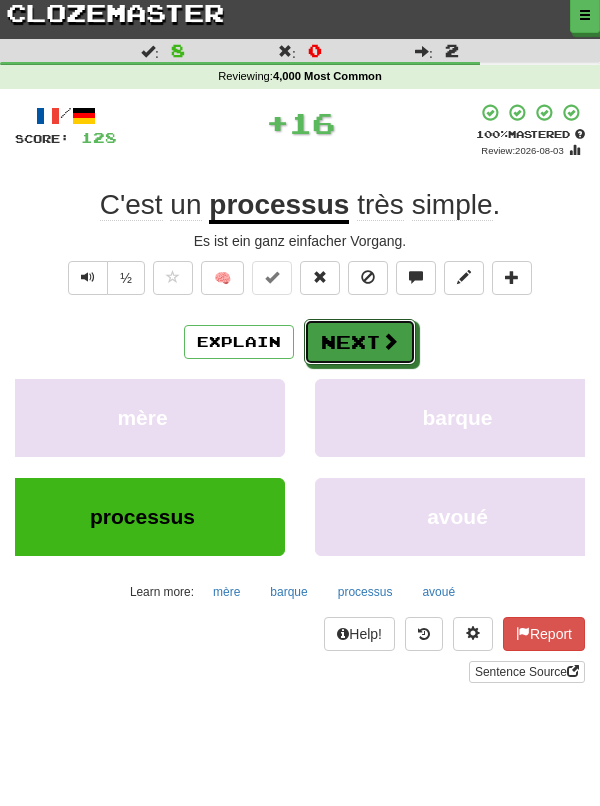 click on "Next" at bounding box center (360, 342) 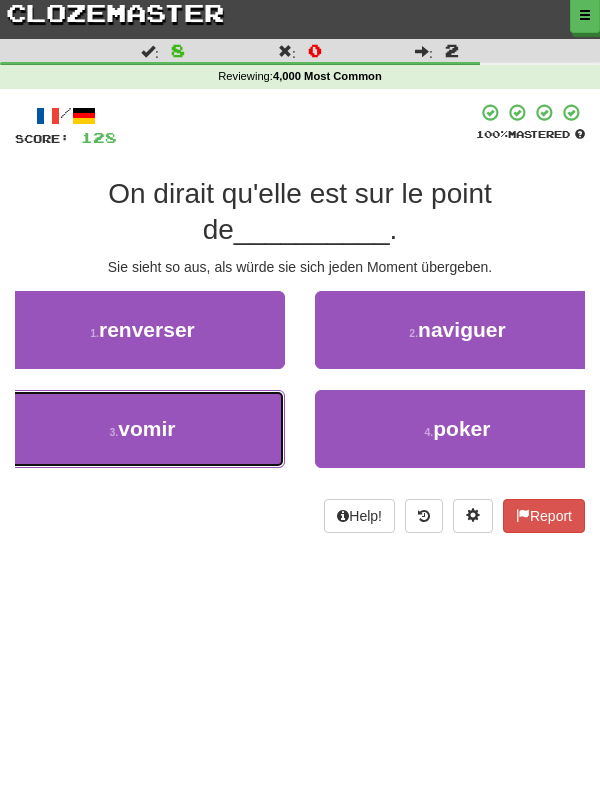 click on "3 .  vomir" at bounding box center (142, 429) 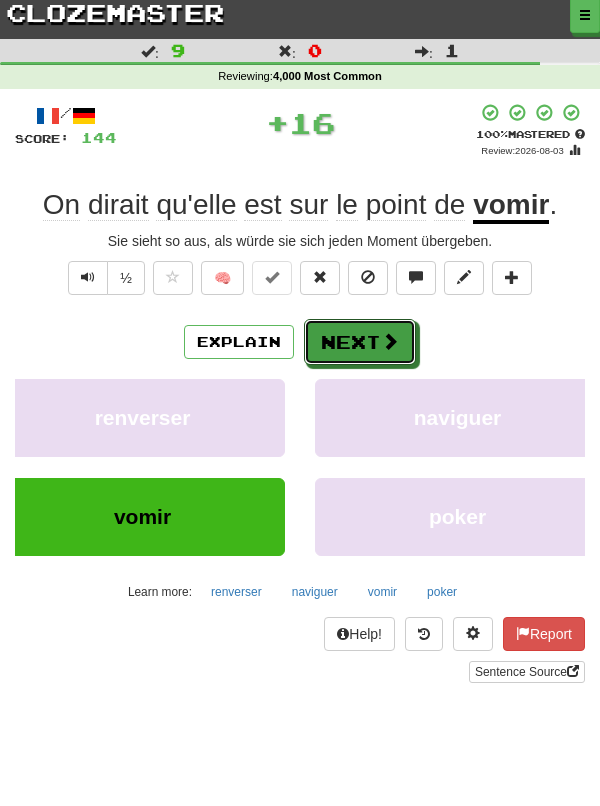 click on "Next" at bounding box center (360, 342) 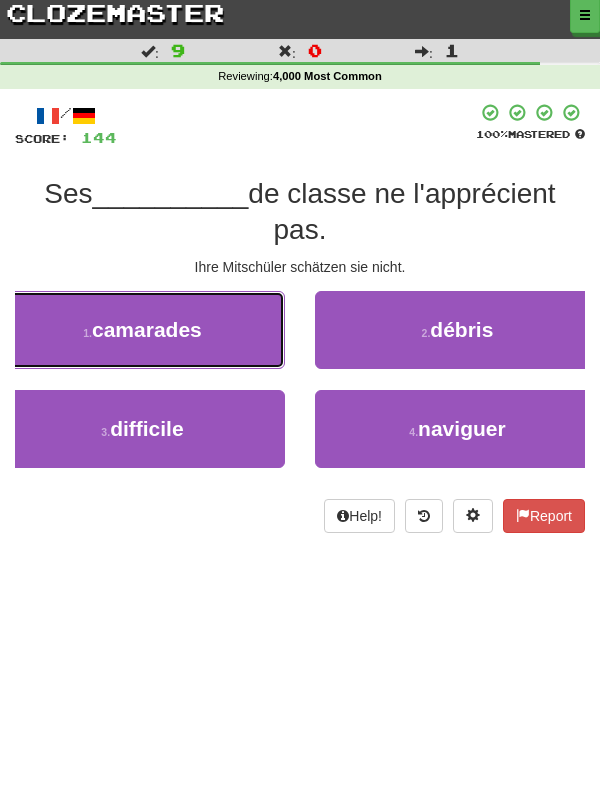 click on "1 .  camarades" at bounding box center (142, 330) 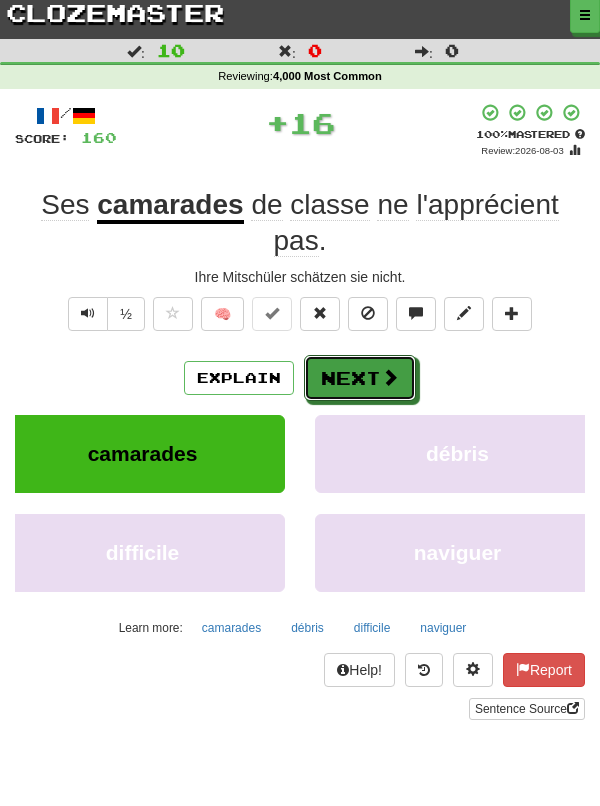 click on "Next" at bounding box center [360, 378] 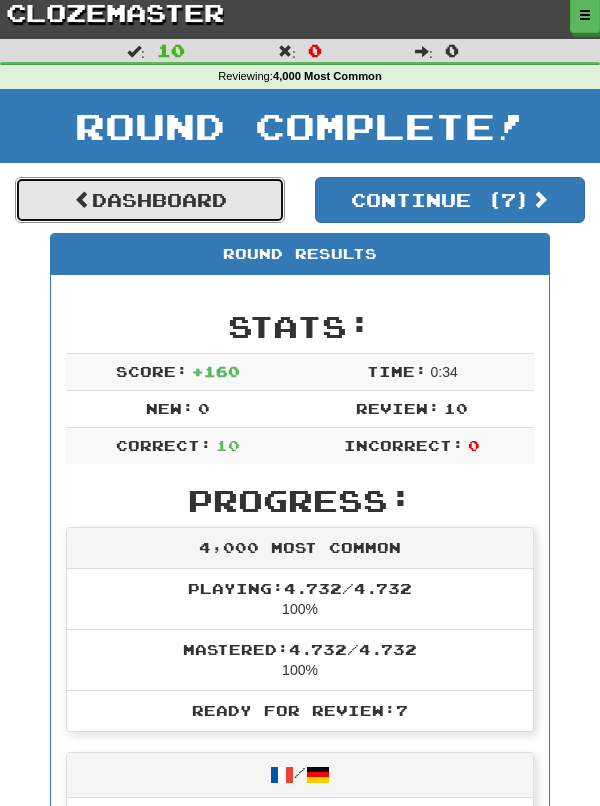 click on "Dashboard" at bounding box center (150, 200) 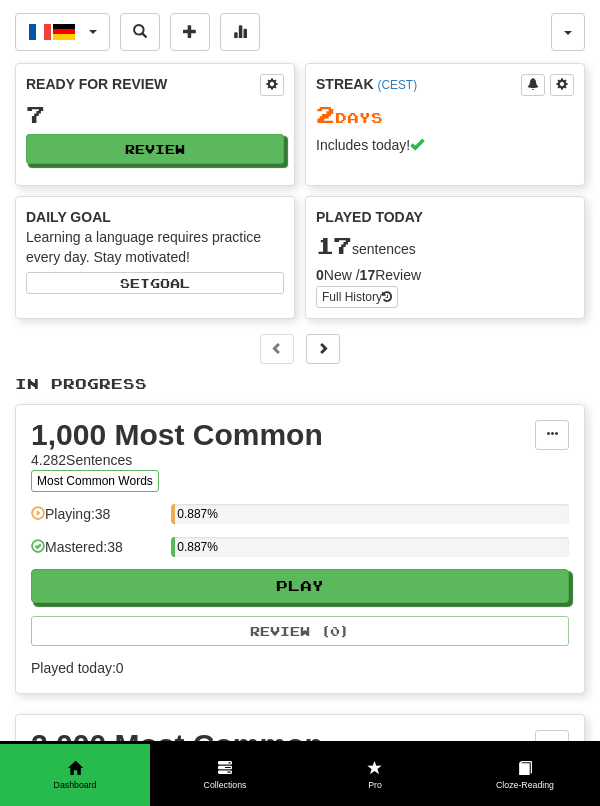 scroll, scrollTop: 0, scrollLeft: 0, axis: both 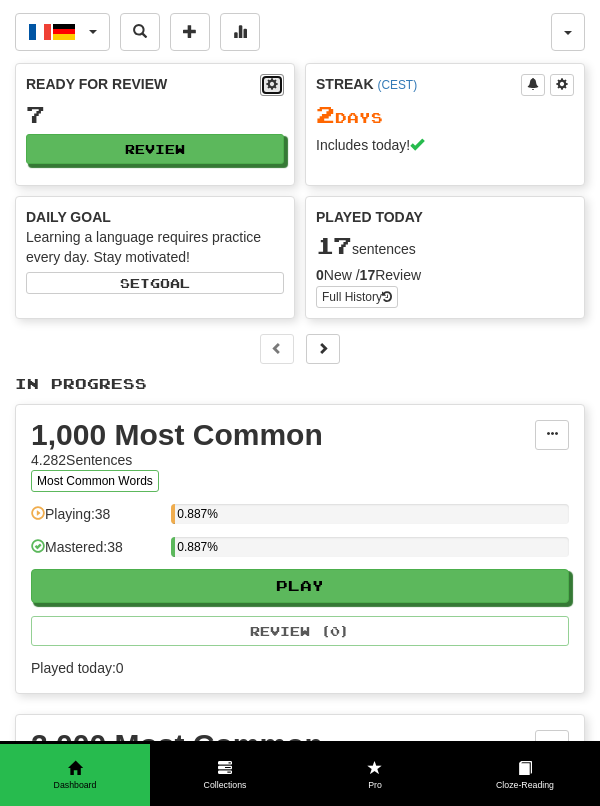 click at bounding box center (272, 85) 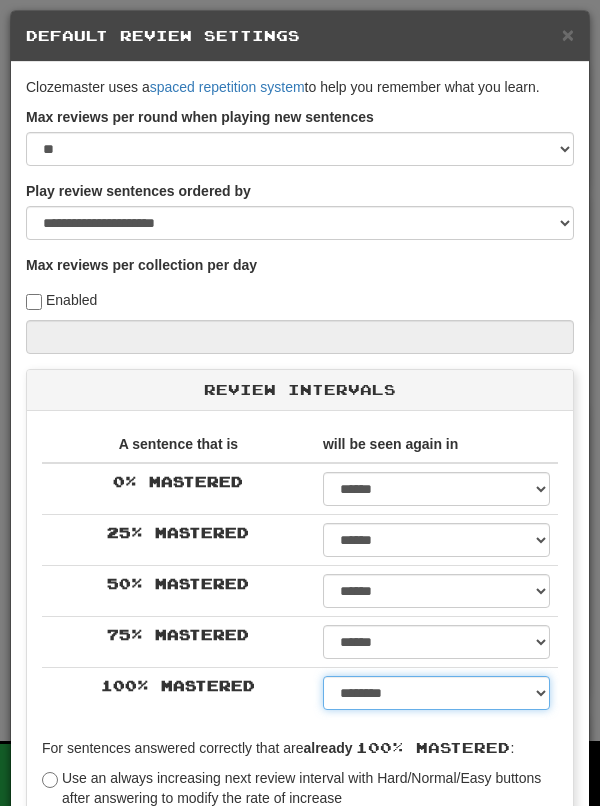 click on "****** ****** ****** ****** ****** ****** ****** ****** ****** ******* ******* ******* ******* ******* ******* ******* ******* ******* ******* ******* ******* ******* ******* ******* ******* ******* ******* ******* ******* ******* ******* ******* ******* ******* ******* ******* ******* ******* ******* ******* ******* ******* ******** ******** ******** ******** ******** ******** ******** ******** ******** *****" at bounding box center (436, 693) 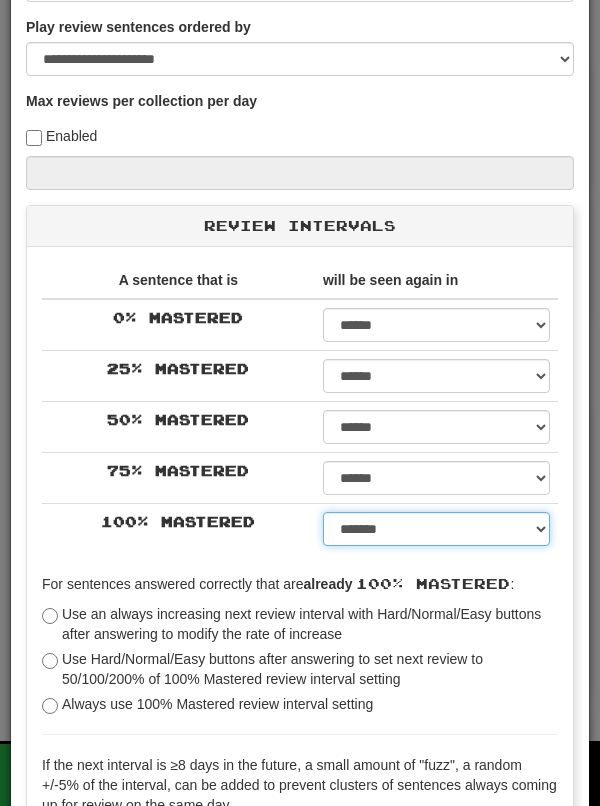 scroll, scrollTop: 375, scrollLeft: 0, axis: vertical 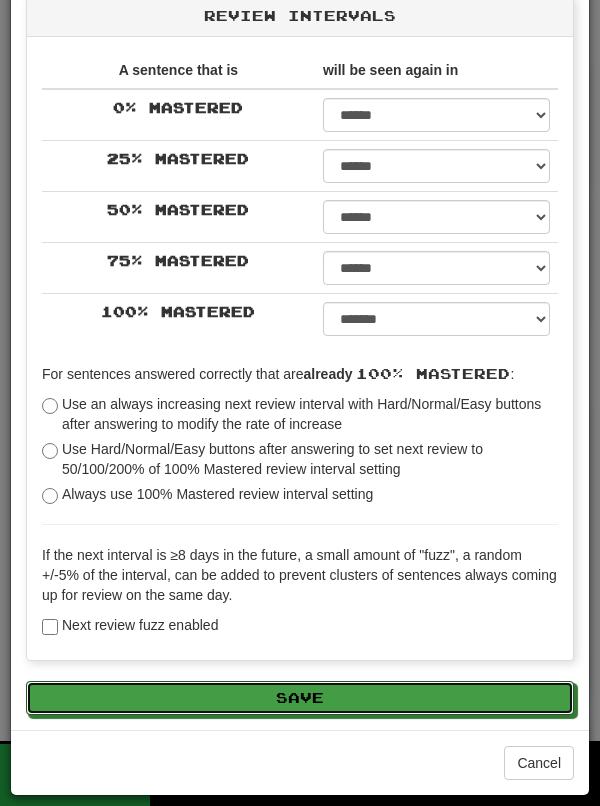 click on "Save" at bounding box center [300, 698] 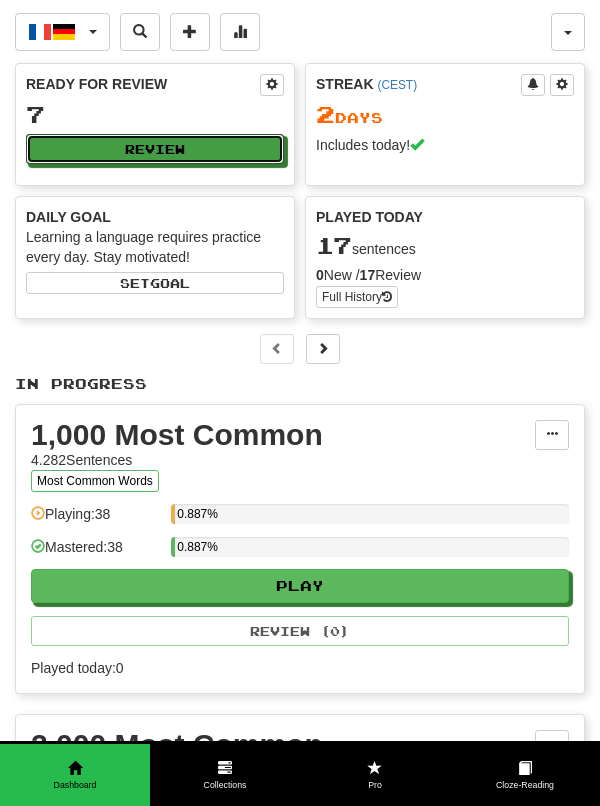 click on "Review" at bounding box center [155, 149] 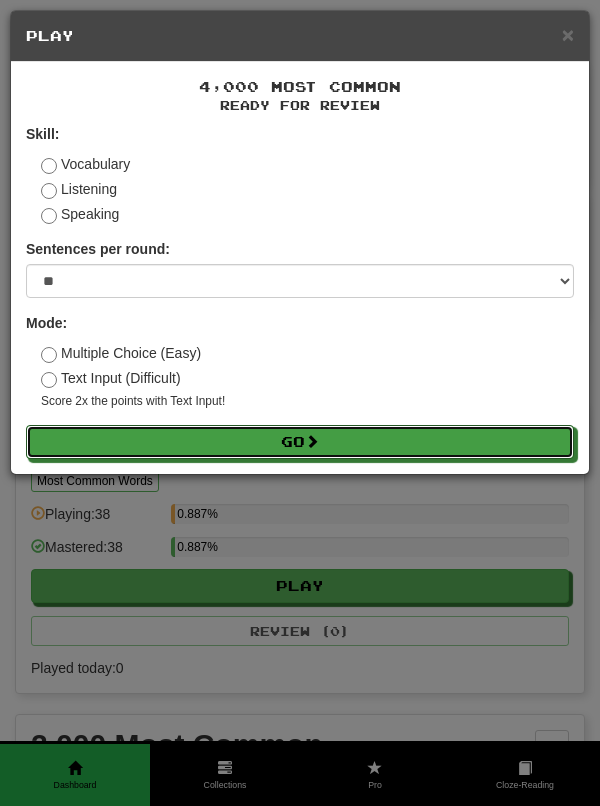 click on "Go" at bounding box center (300, 442) 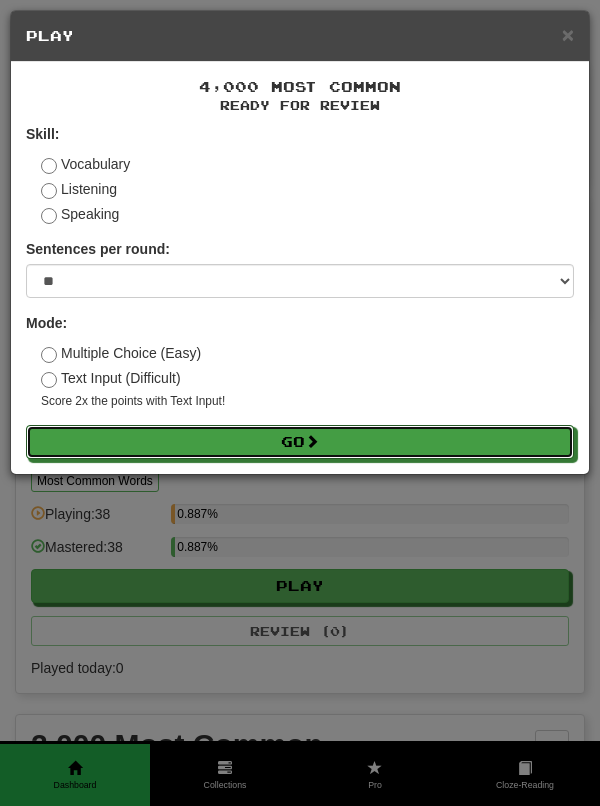 click on "Go" at bounding box center (300, 442) 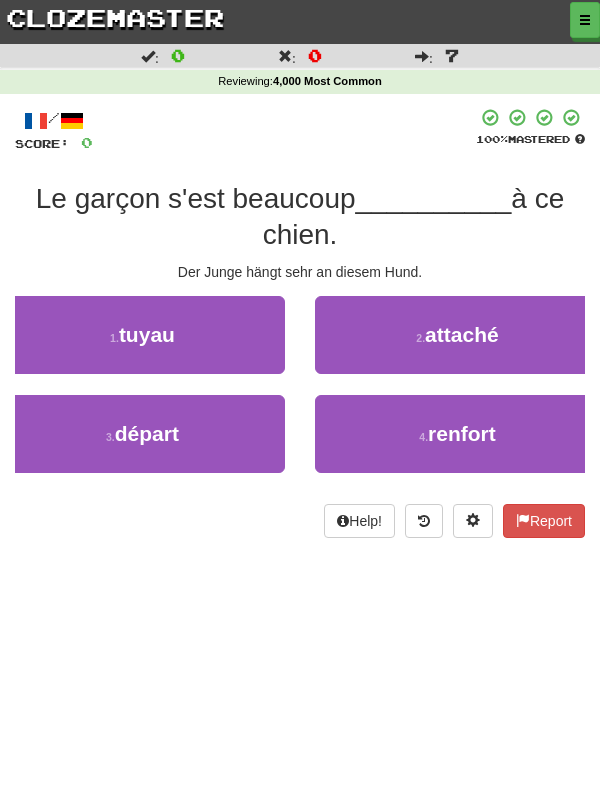 scroll, scrollTop: 0, scrollLeft: 0, axis: both 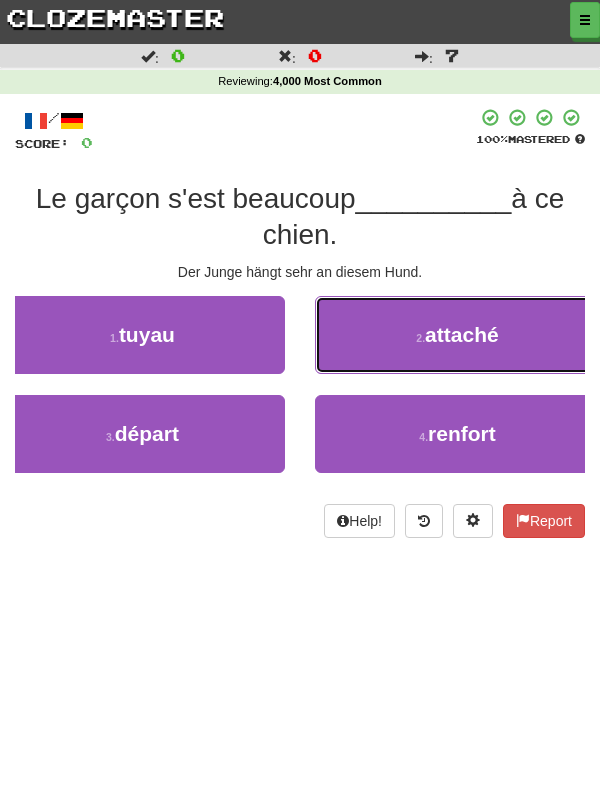 click on "attaché" at bounding box center [462, 334] 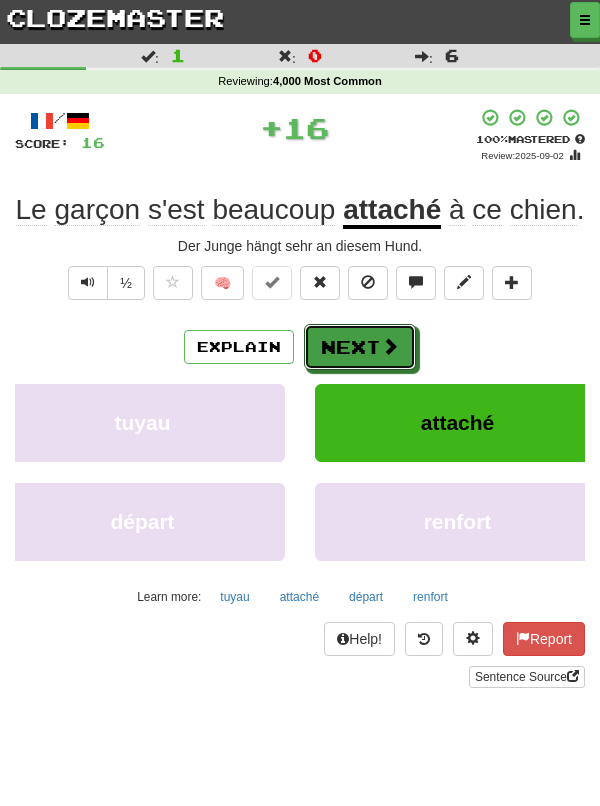 click on "Next" at bounding box center [360, 347] 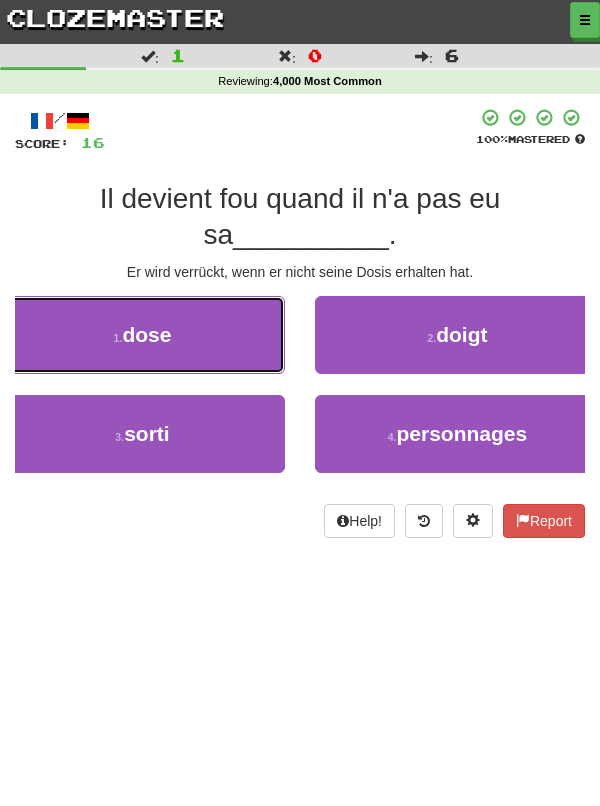 click on "1 .  dose" at bounding box center [142, 335] 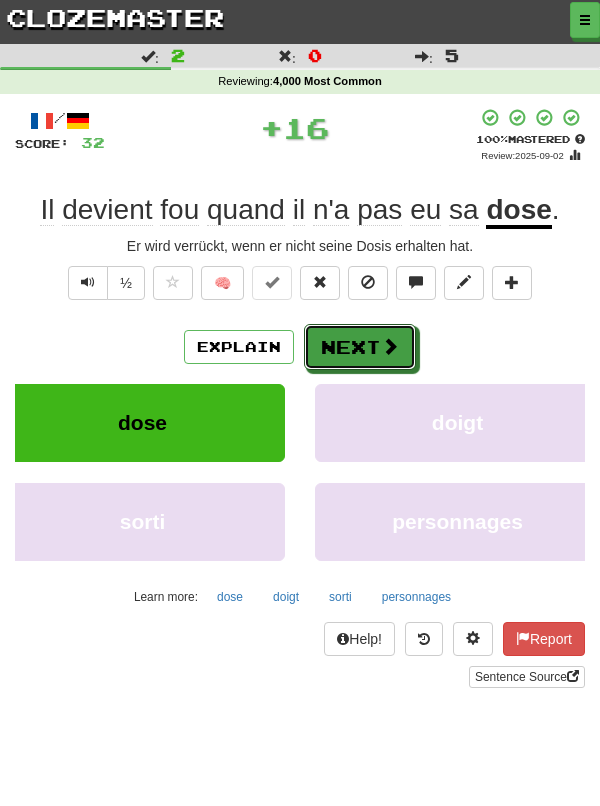click on "Next" at bounding box center (360, 347) 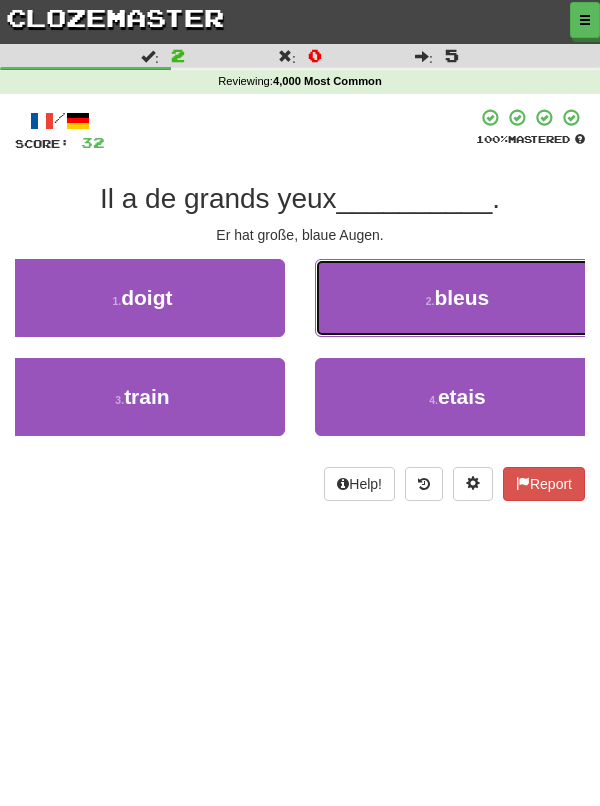 click on "bleus" at bounding box center [461, 297] 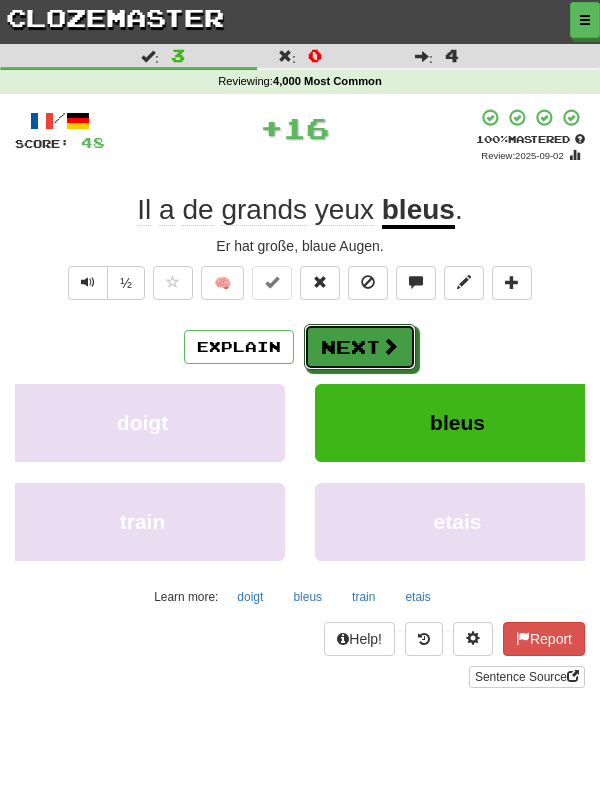 click on "Next" at bounding box center [360, 347] 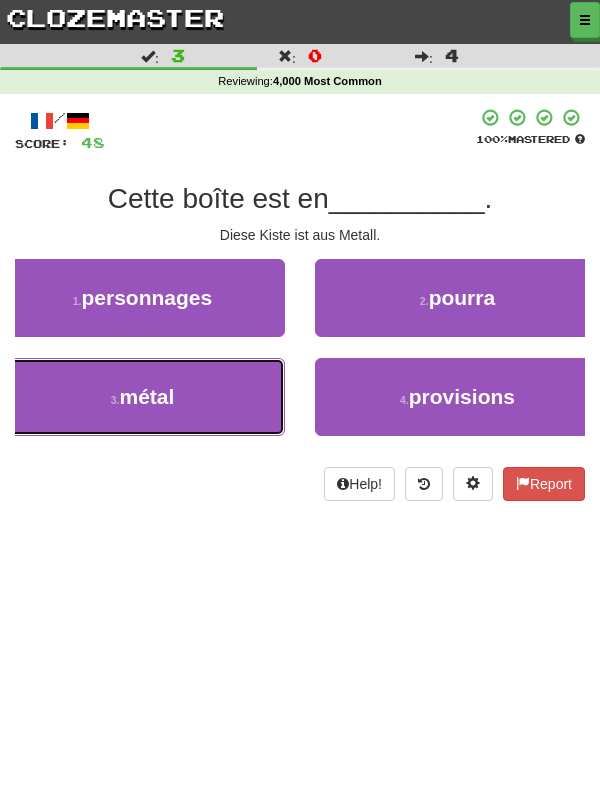 click on "3 .  métal" at bounding box center (142, 397) 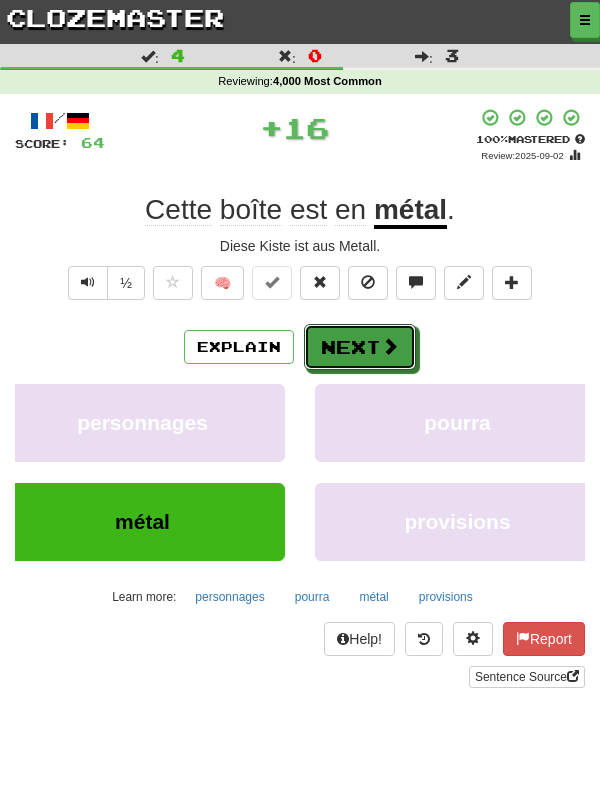 click on "Next" at bounding box center [360, 347] 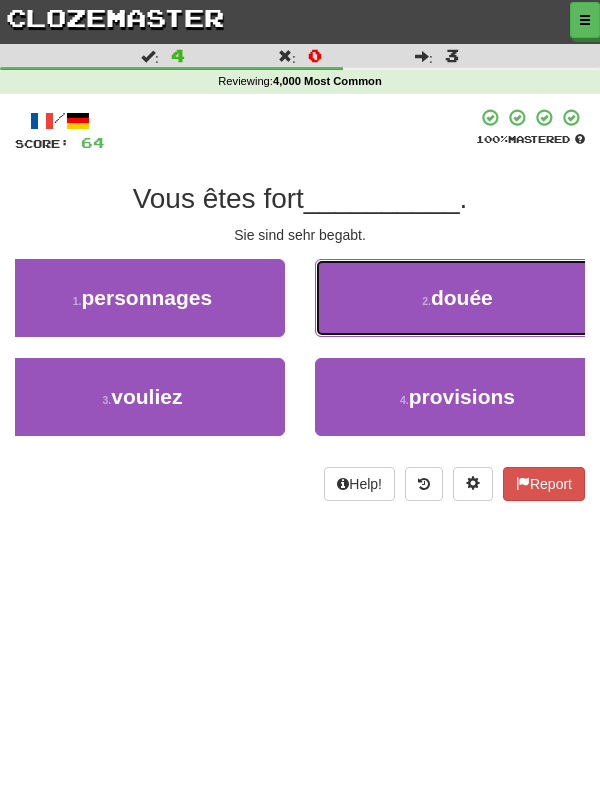 click on "douée" at bounding box center (462, 297) 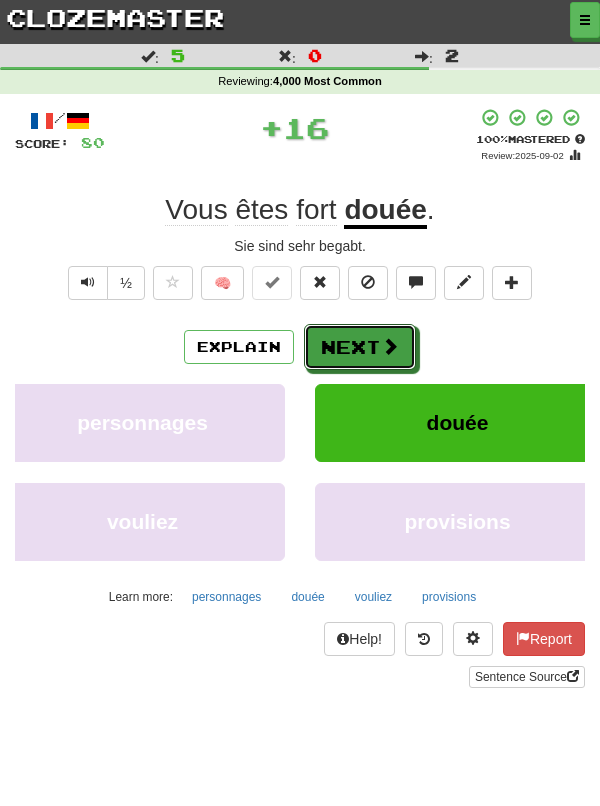 click on "Next" at bounding box center [360, 347] 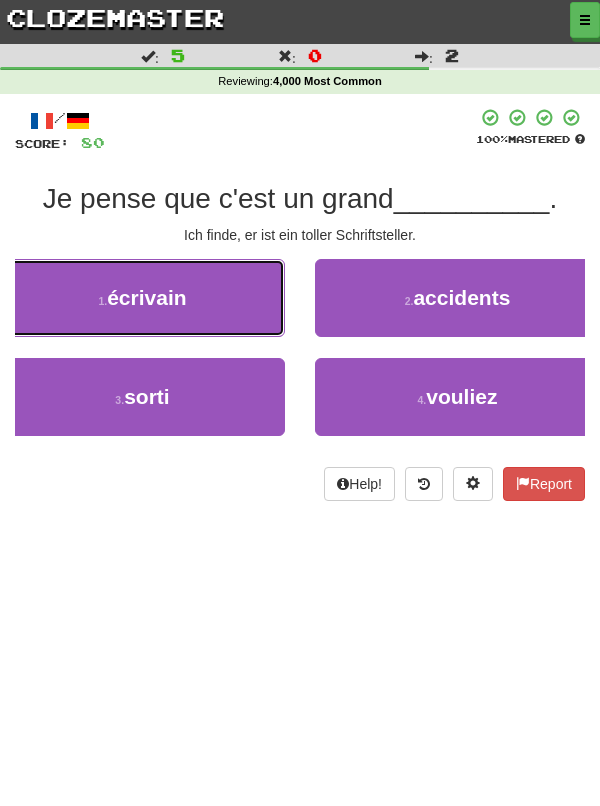 click on "écrivain" at bounding box center (146, 297) 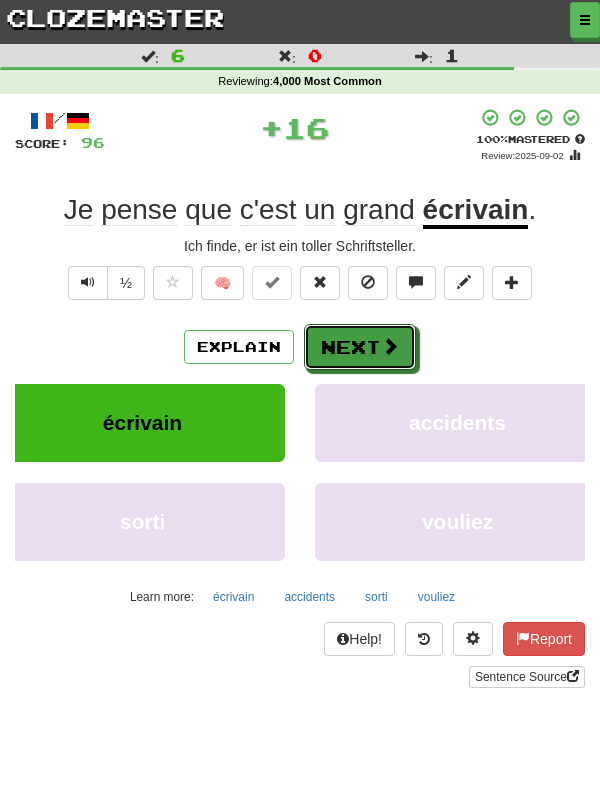 click on "Next" at bounding box center [360, 347] 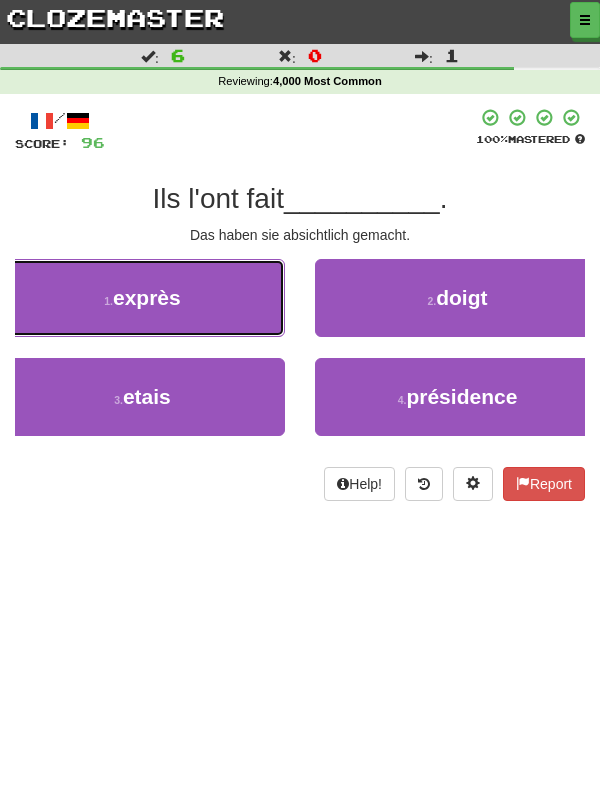 click on "1 ." at bounding box center (108, 301) 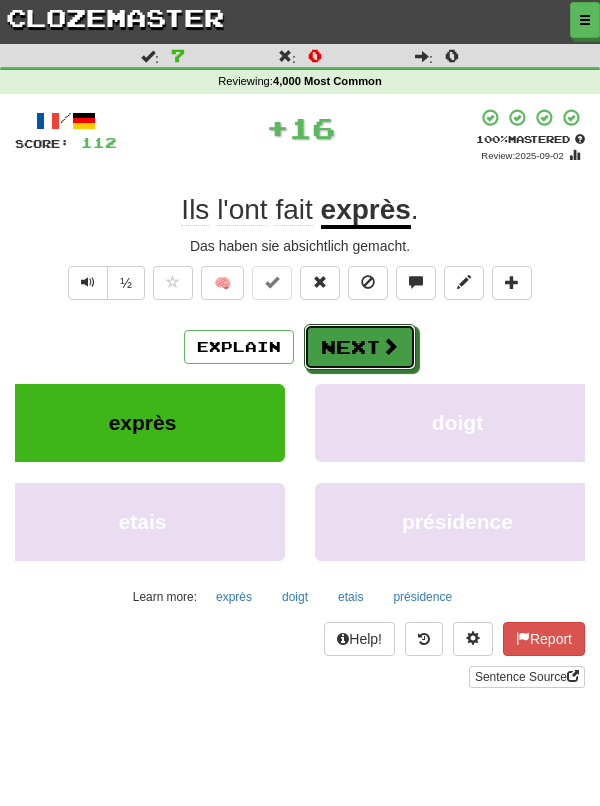 click on "Next" at bounding box center (360, 347) 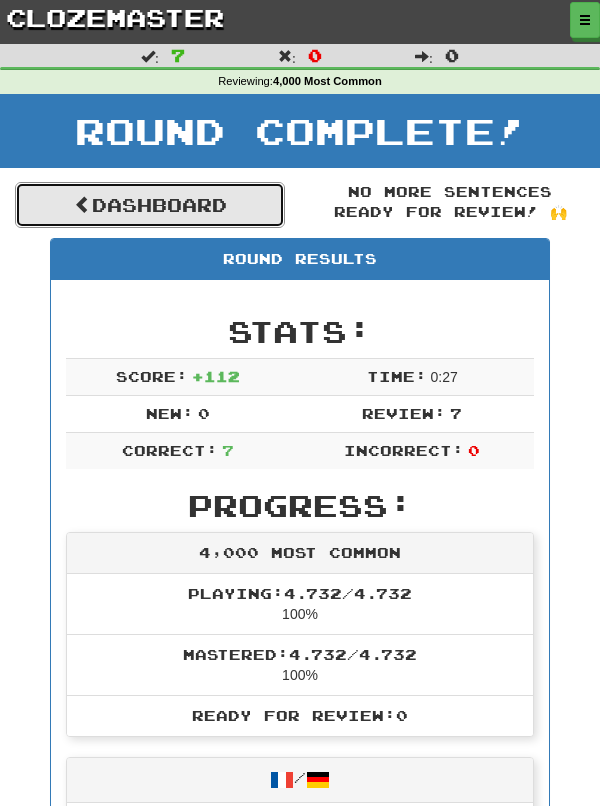 click on "Dashboard" at bounding box center (150, 205) 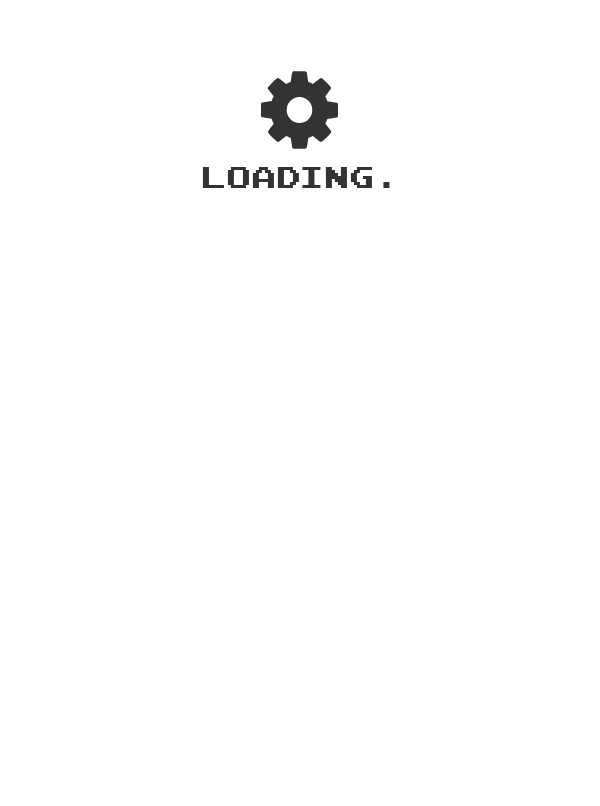 scroll, scrollTop: 0, scrollLeft: 0, axis: both 